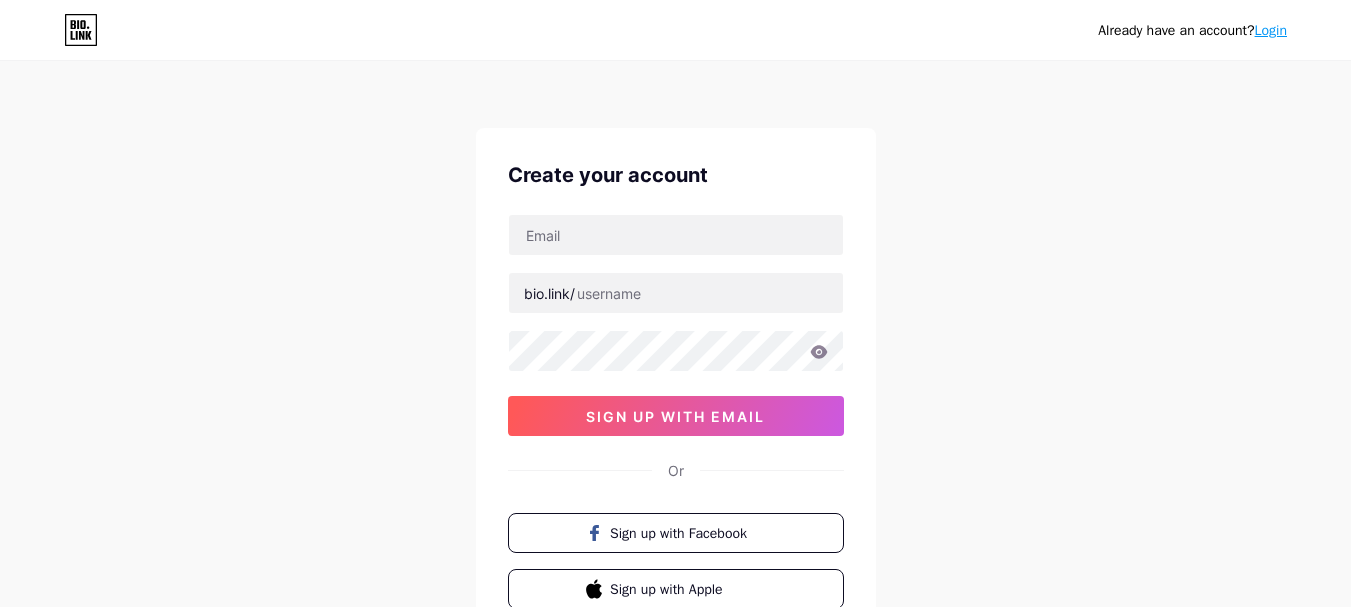 scroll, scrollTop: 0, scrollLeft: 0, axis: both 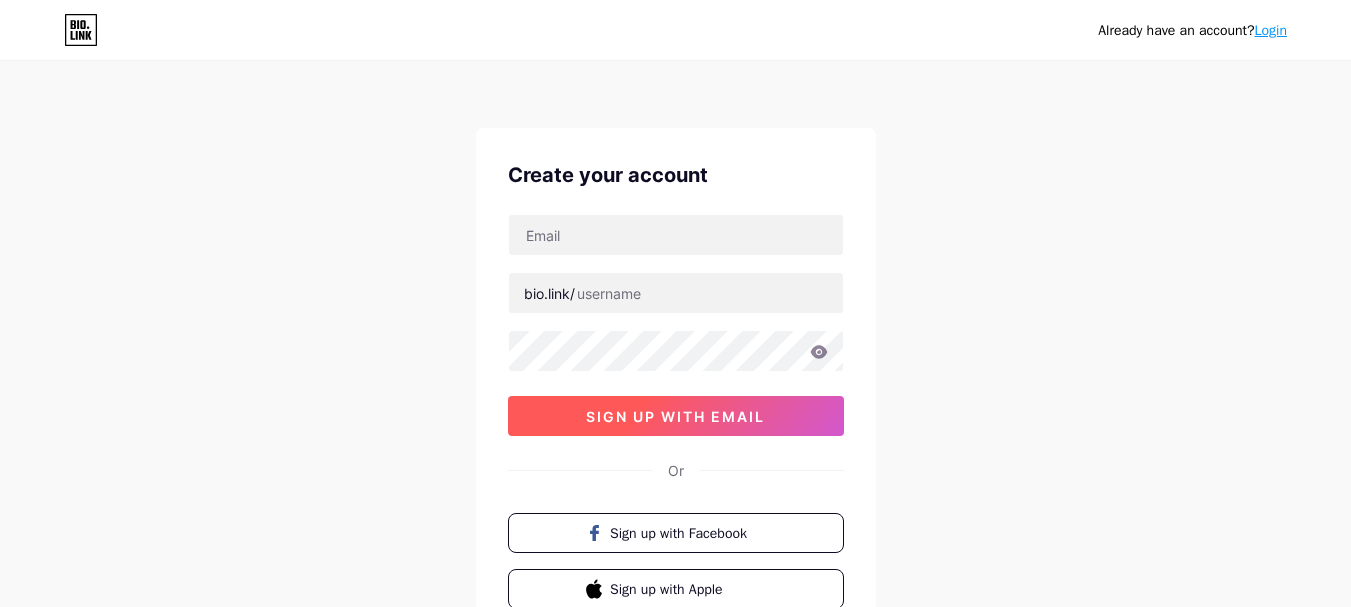 type on "[EMAIL]" 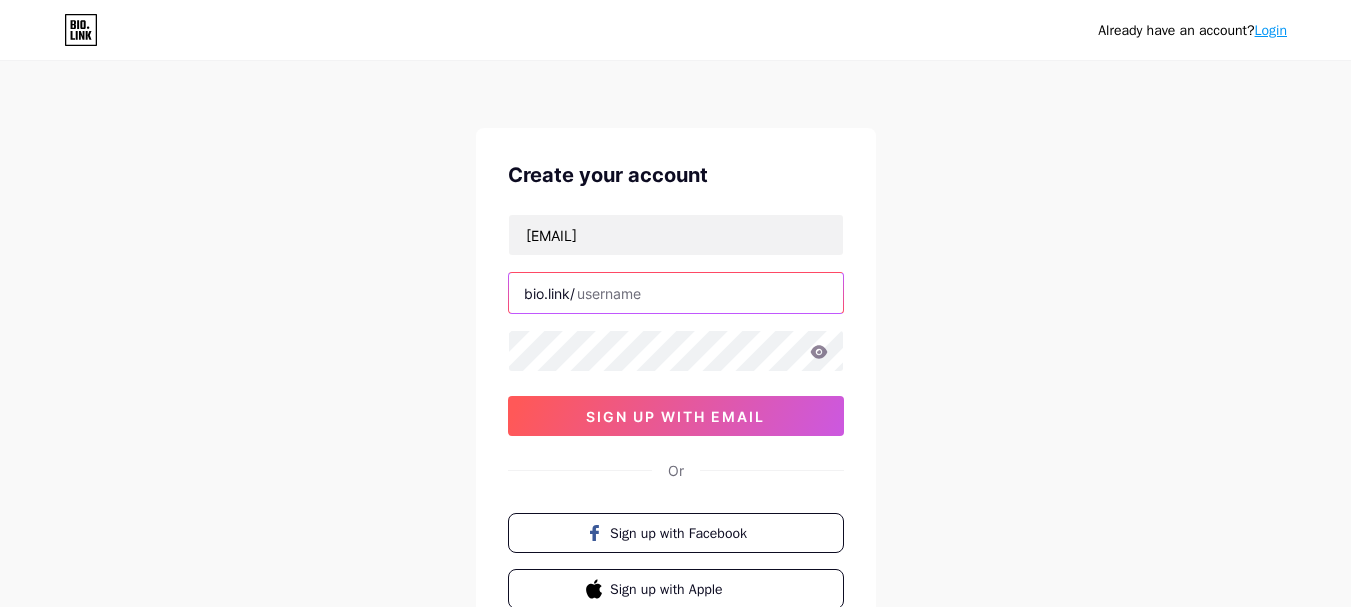 click at bounding box center (676, 293) 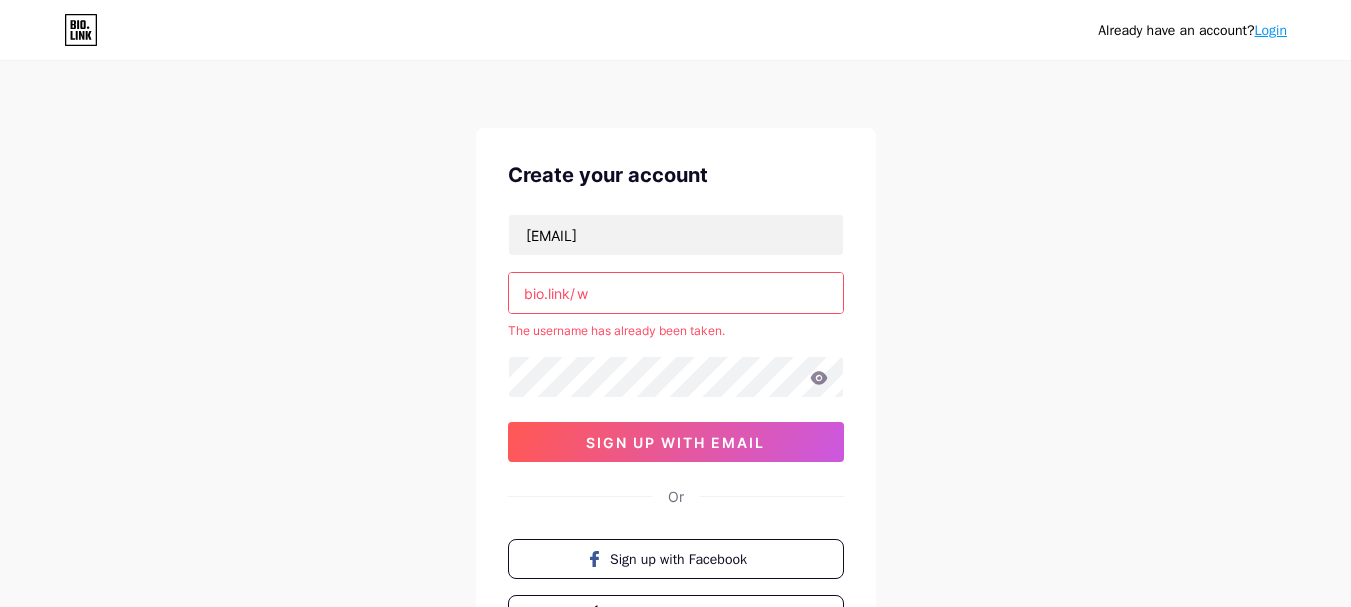 click on "w" at bounding box center [676, 293] 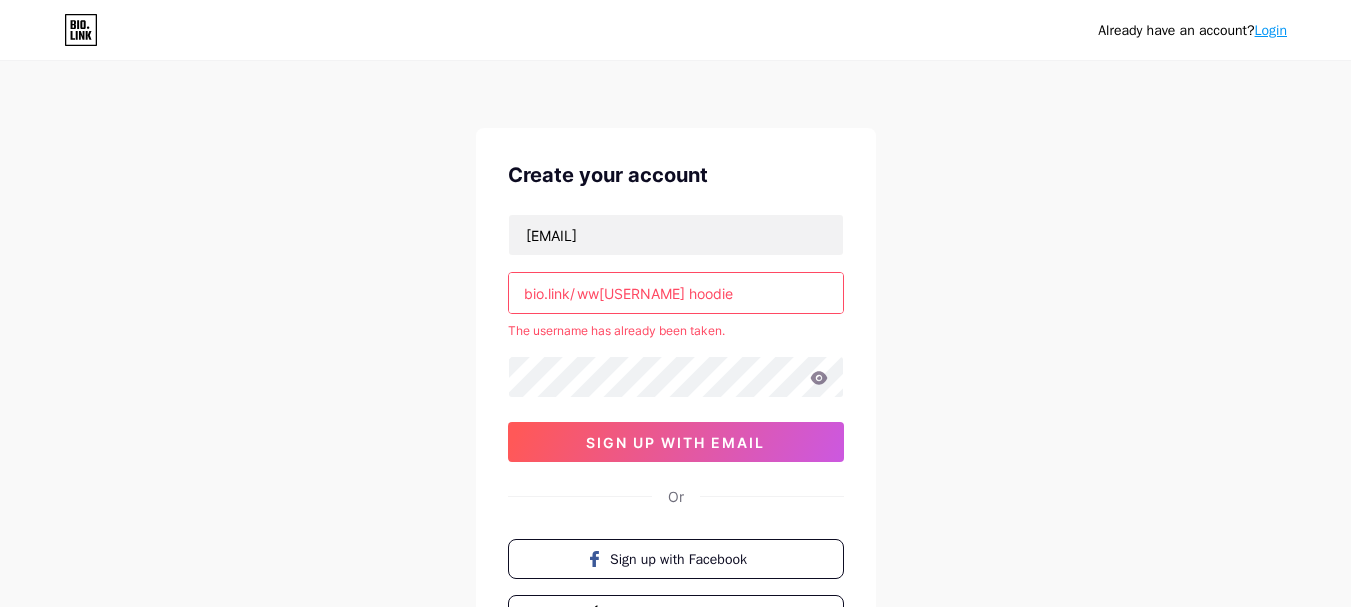 click on "ww[USERNAME] hoodie" at bounding box center [676, 293] 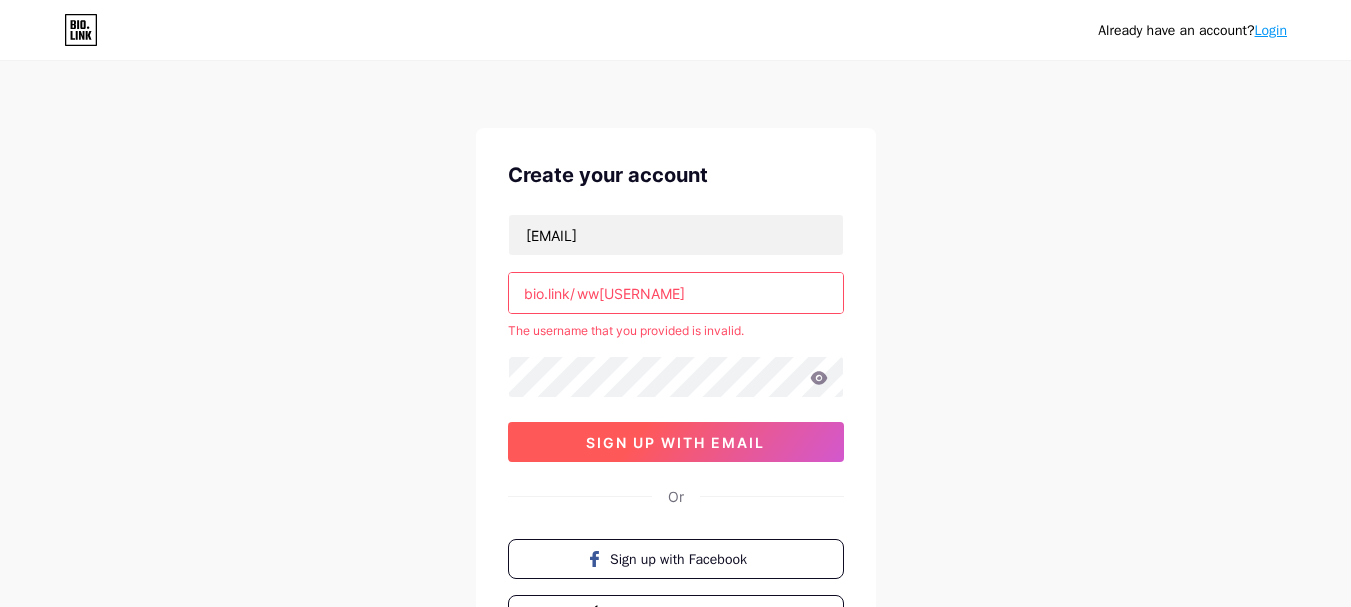 click on "sign up with email" at bounding box center [676, 442] 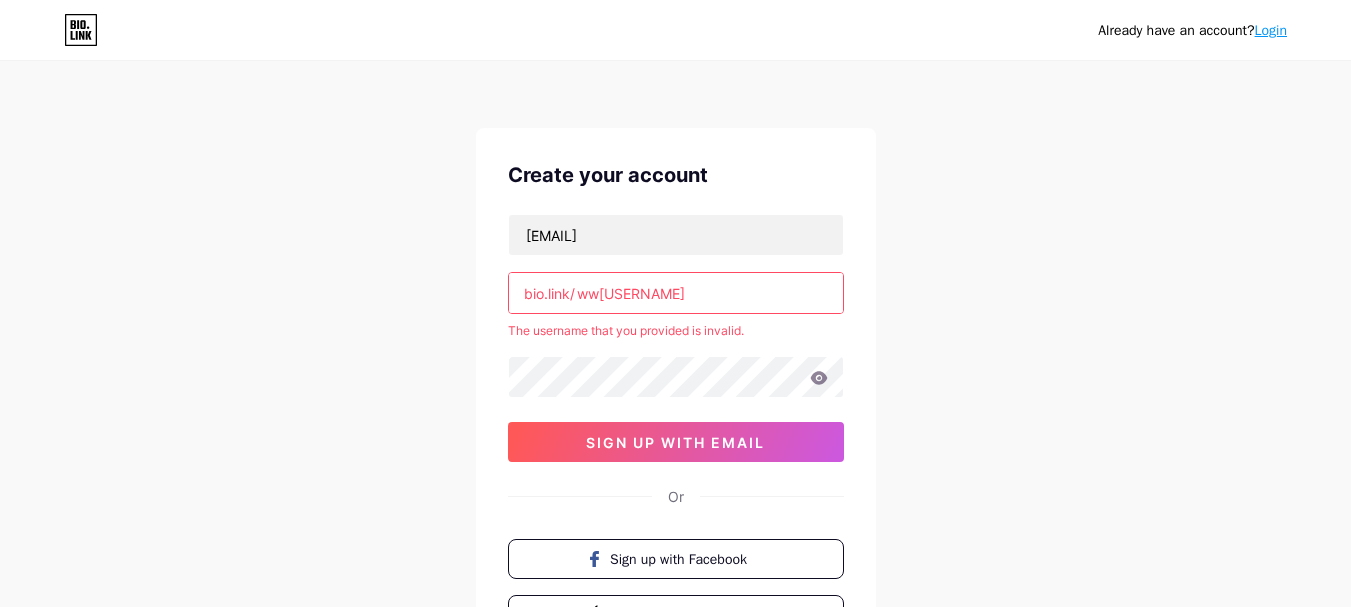 click on "ww[USERNAME]" at bounding box center (676, 293) 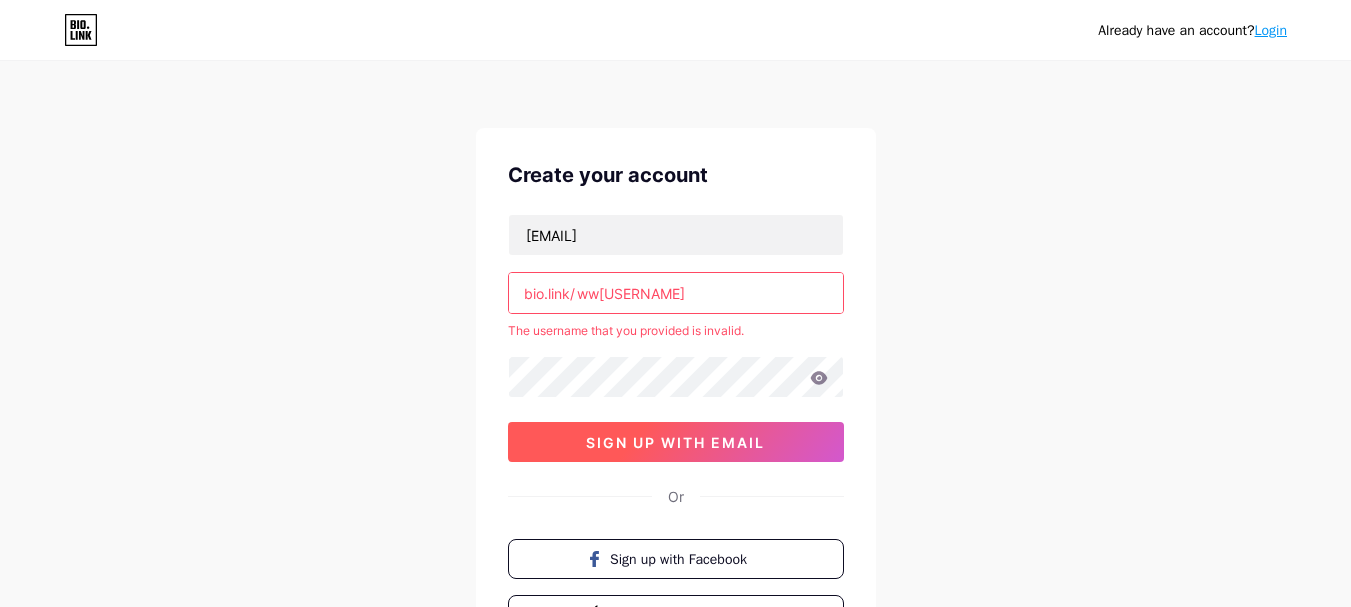 click on "sign up with email" at bounding box center (675, 442) 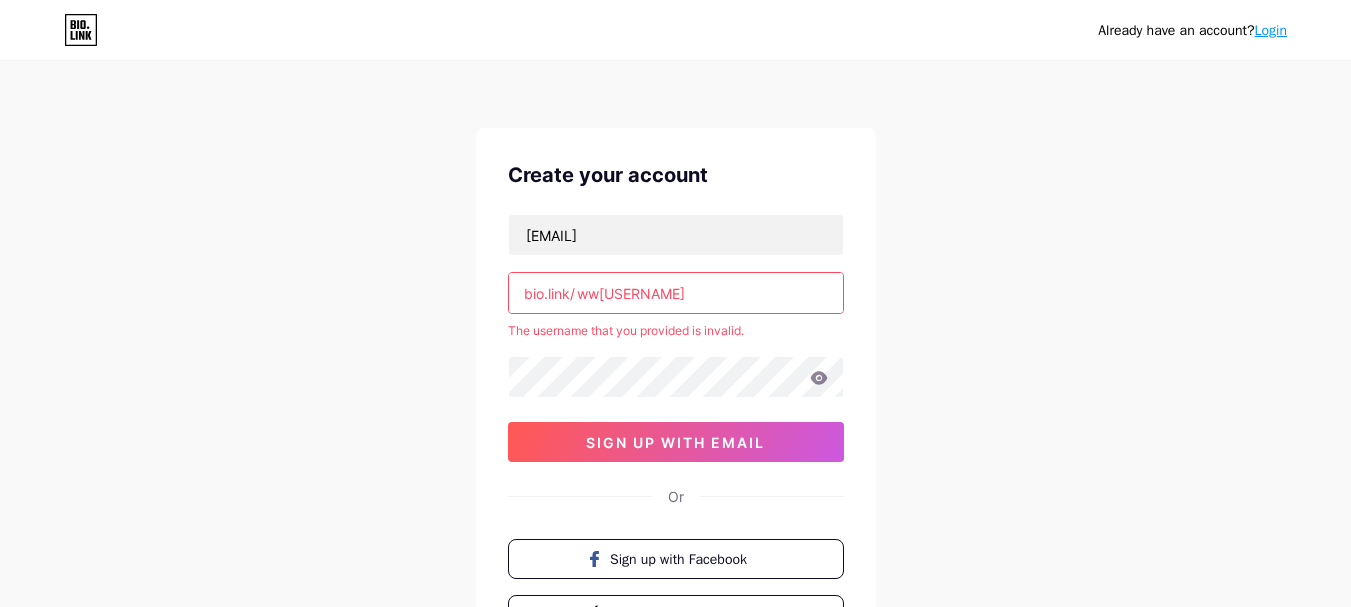 click on "ww[USERNAME]" at bounding box center (676, 293) 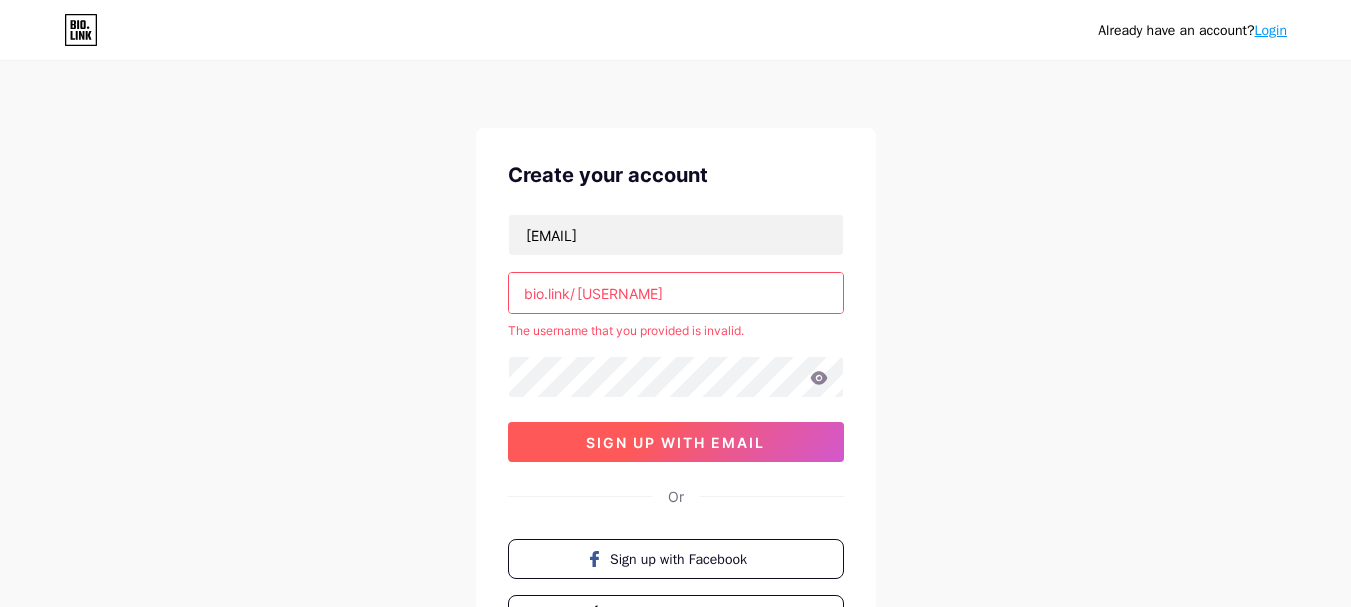 click on "sign up with email" at bounding box center [675, 442] 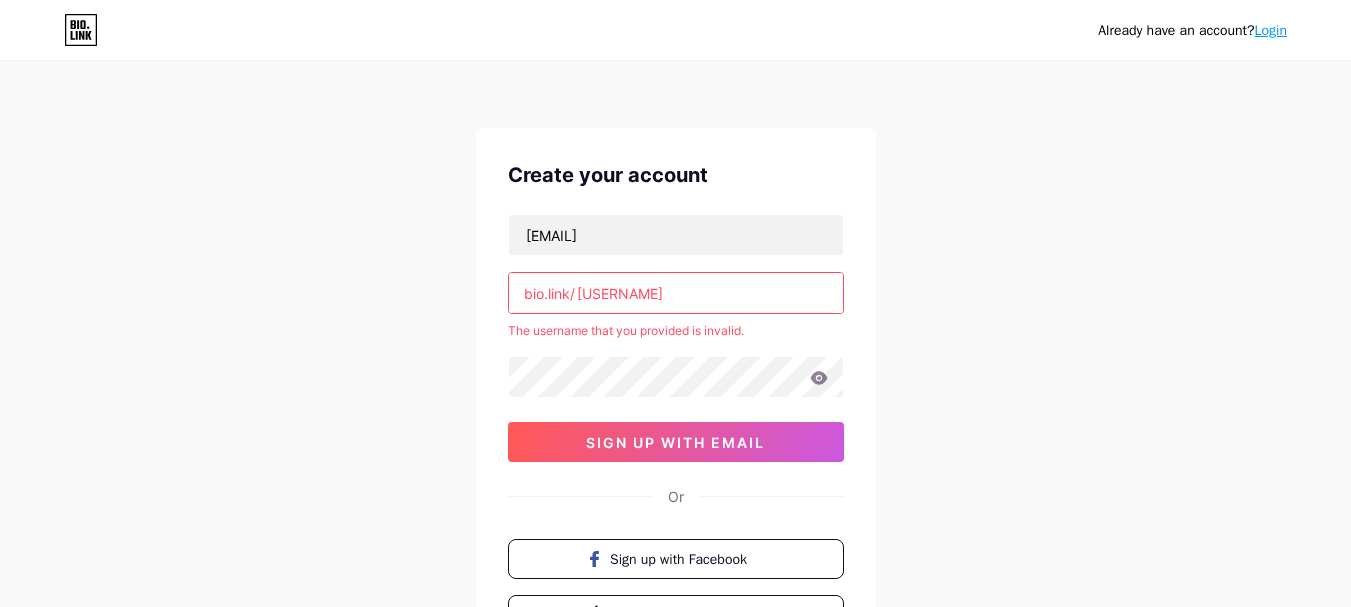 click on "[USERNAME]" at bounding box center [676, 293] 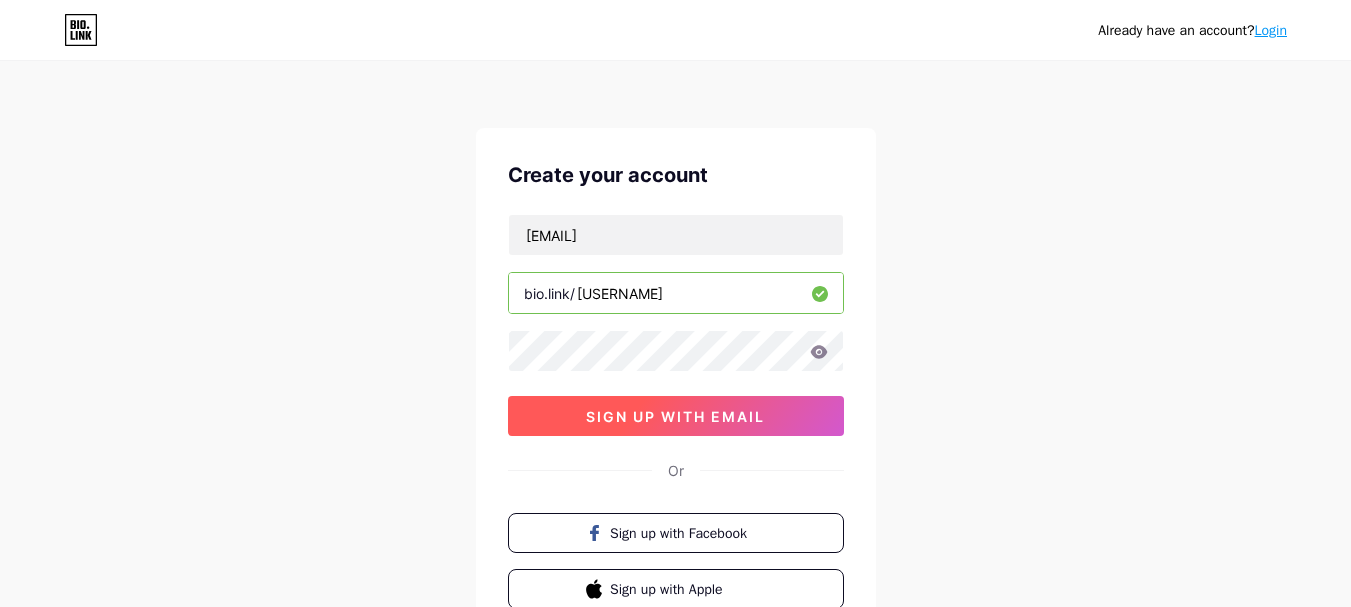 type on "[USERNAME]" 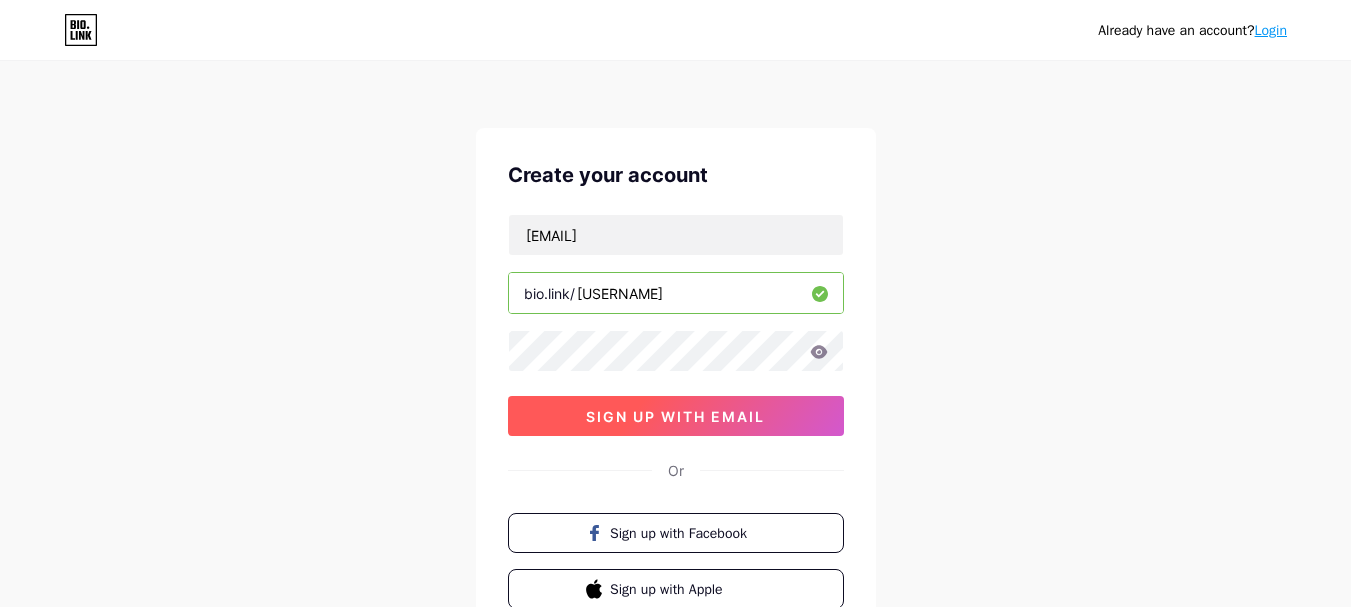 click on "sign up with email" at bounding box center (675, 416) 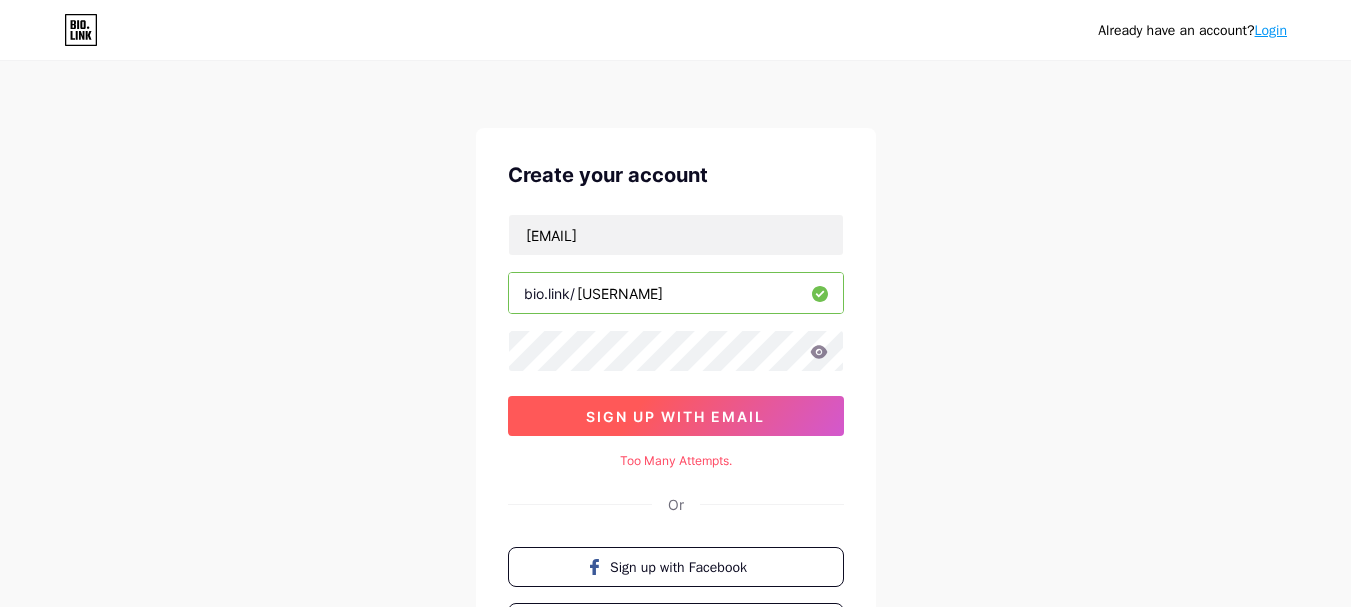 click on "sign up with email" at bounding box center (675, 416) 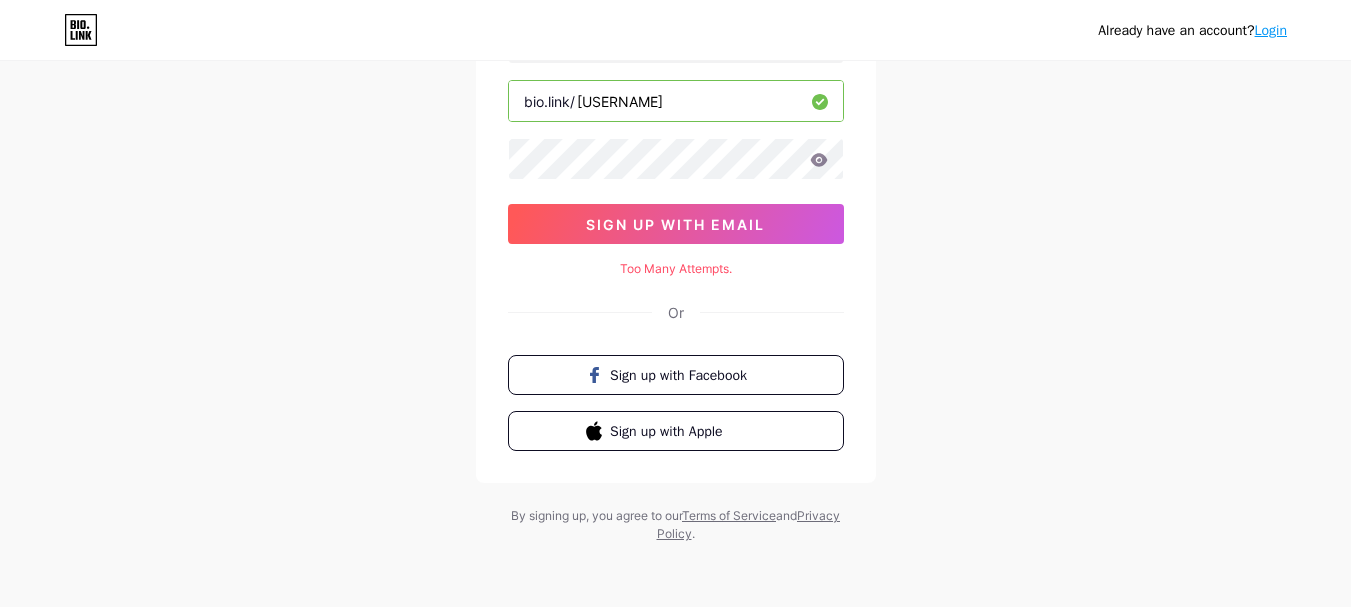 scroll, scrollTop: 0, scrollLeft: 0, axis: both 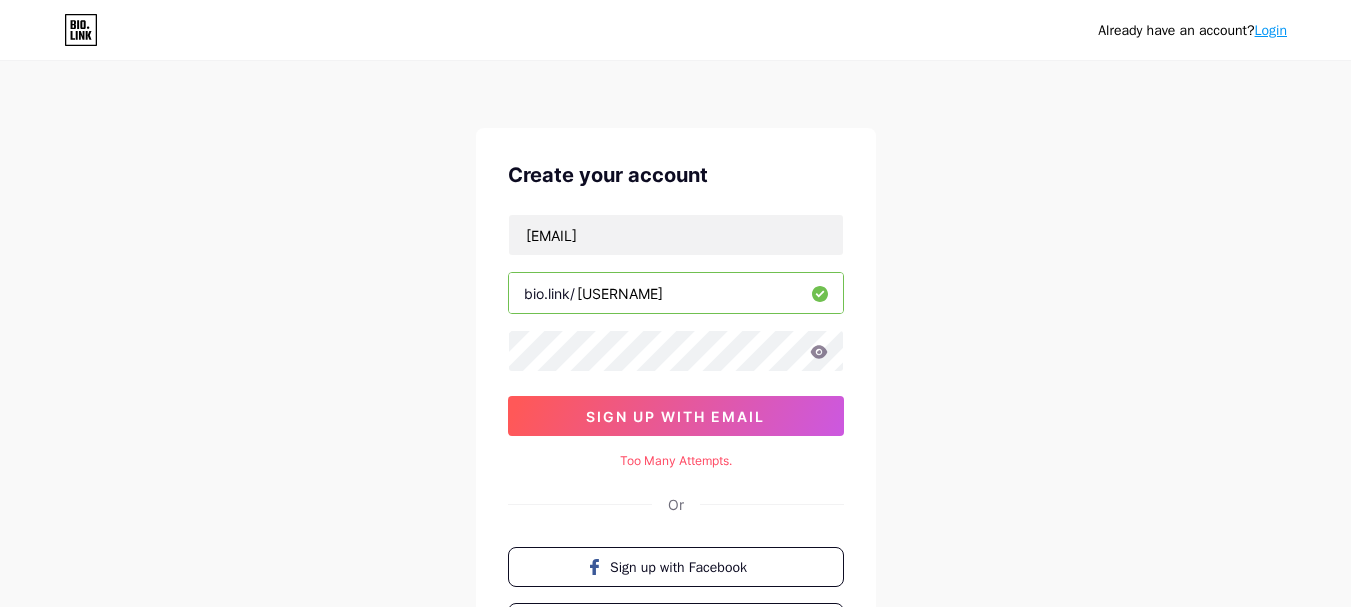 type 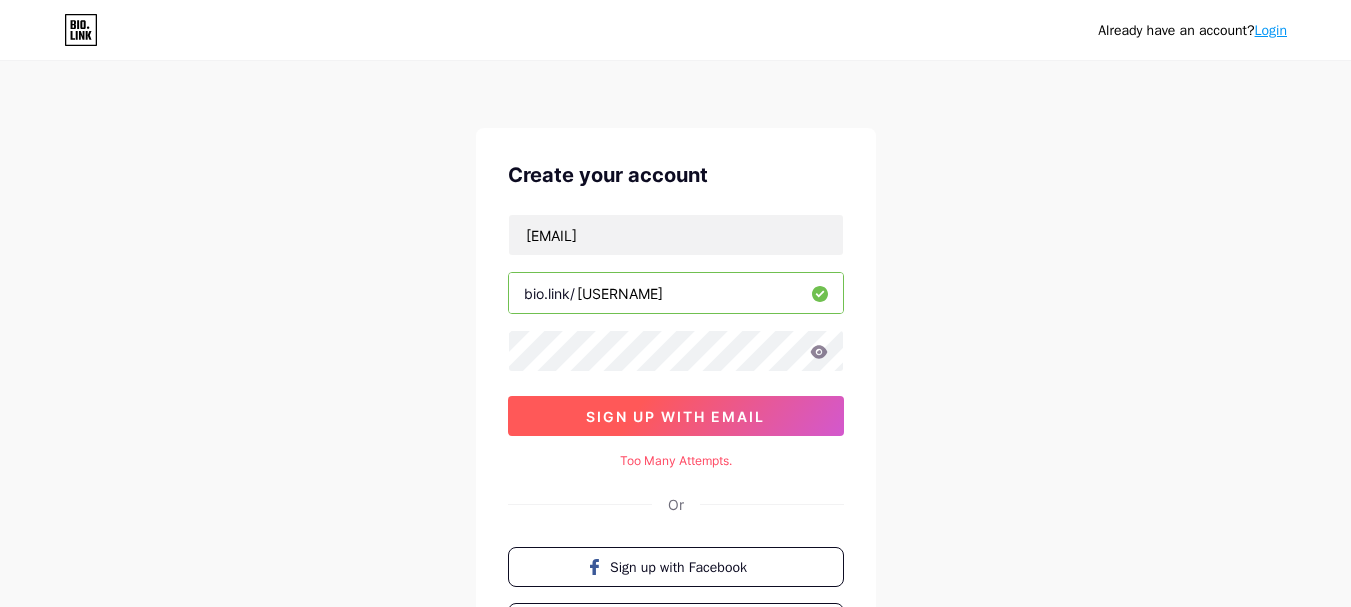 click on "sign up with email" at bounding box center [675, 416] 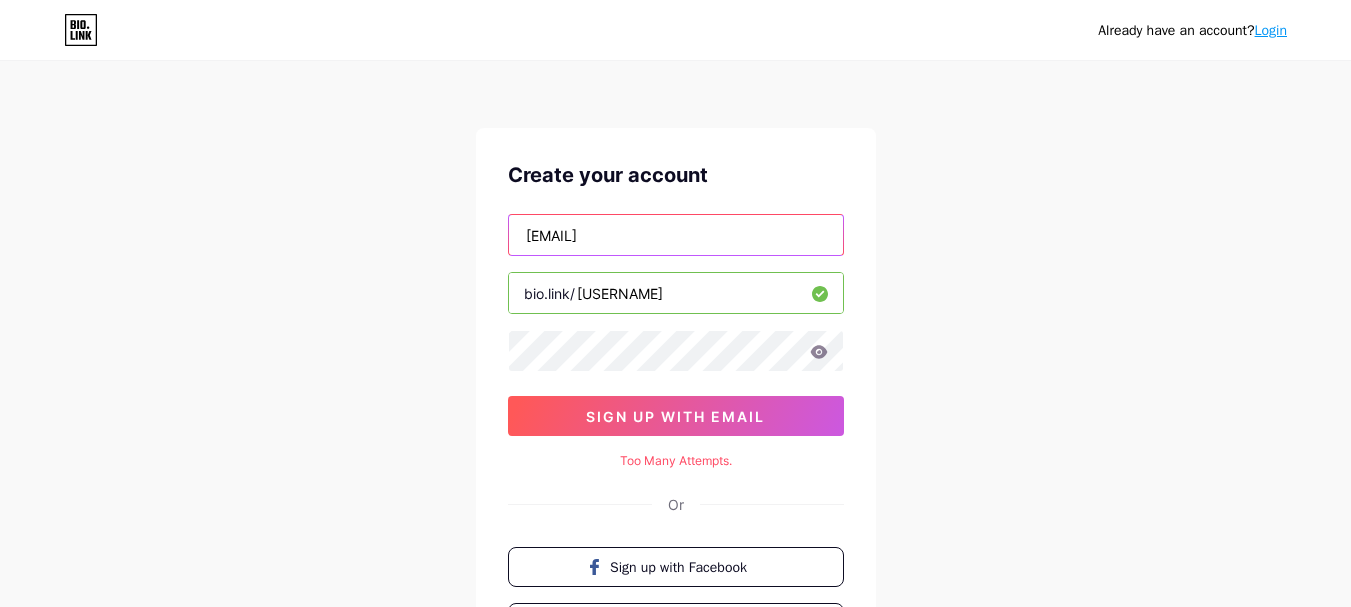 click on "[EMAIL]" at bounding box center [676, 235] 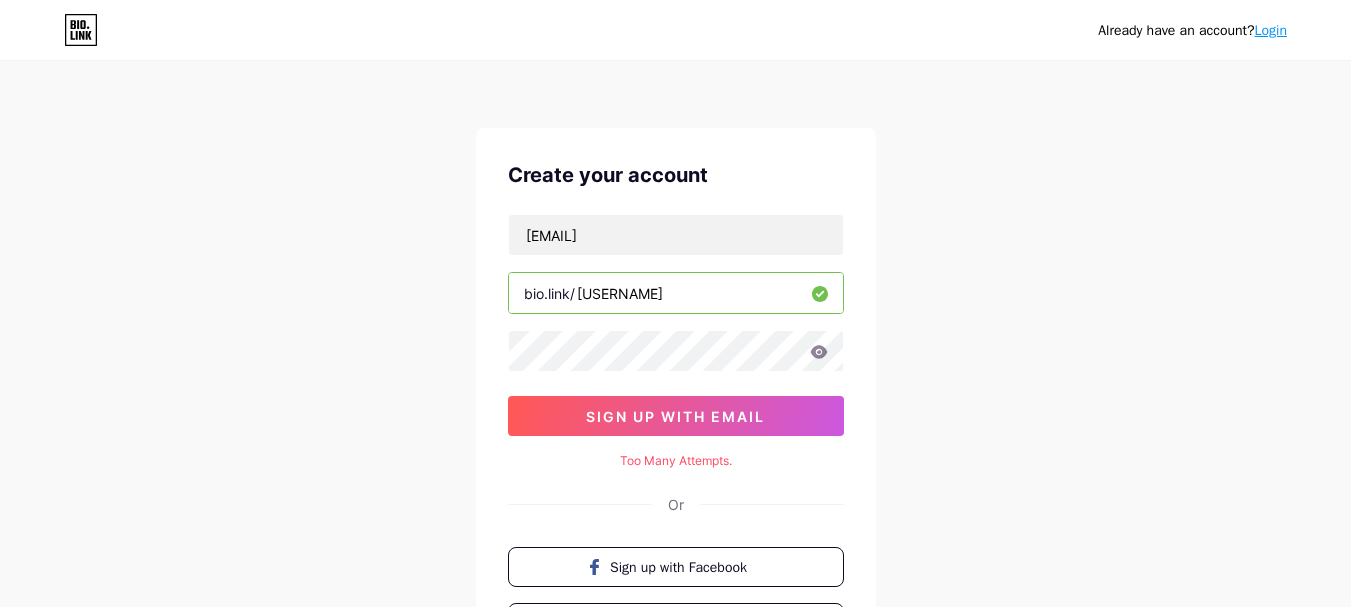 click on "[USERNAME]" at bounding box center [676, 293] 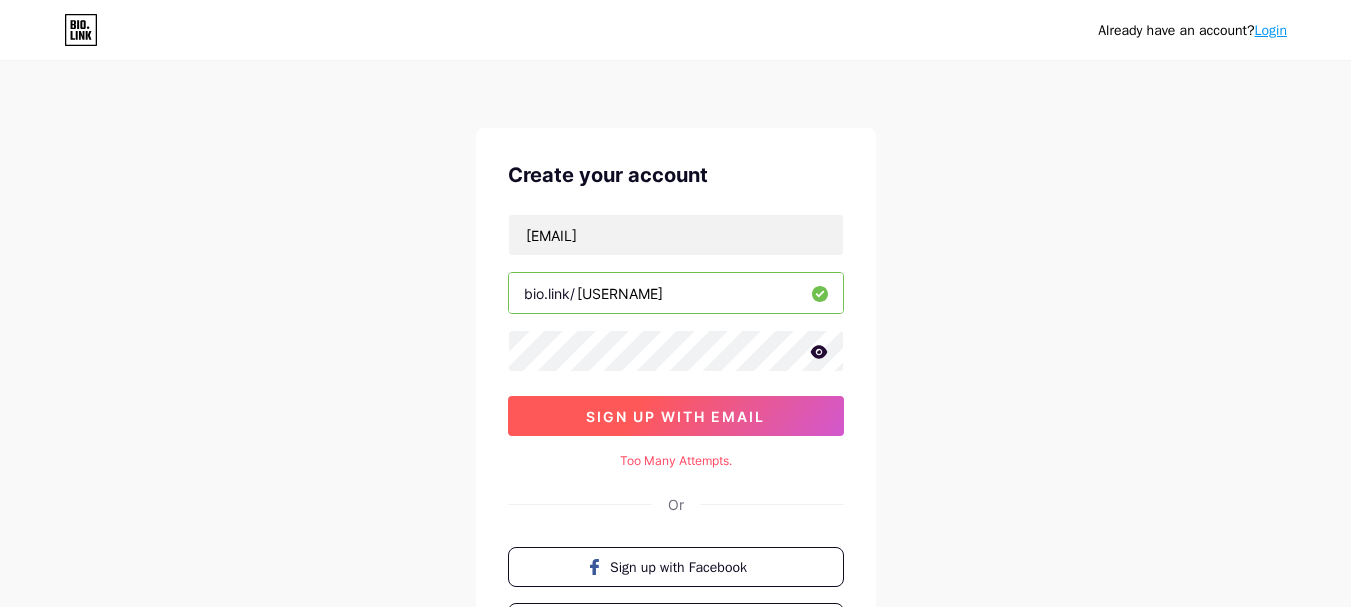 type on "[USERNAME]" 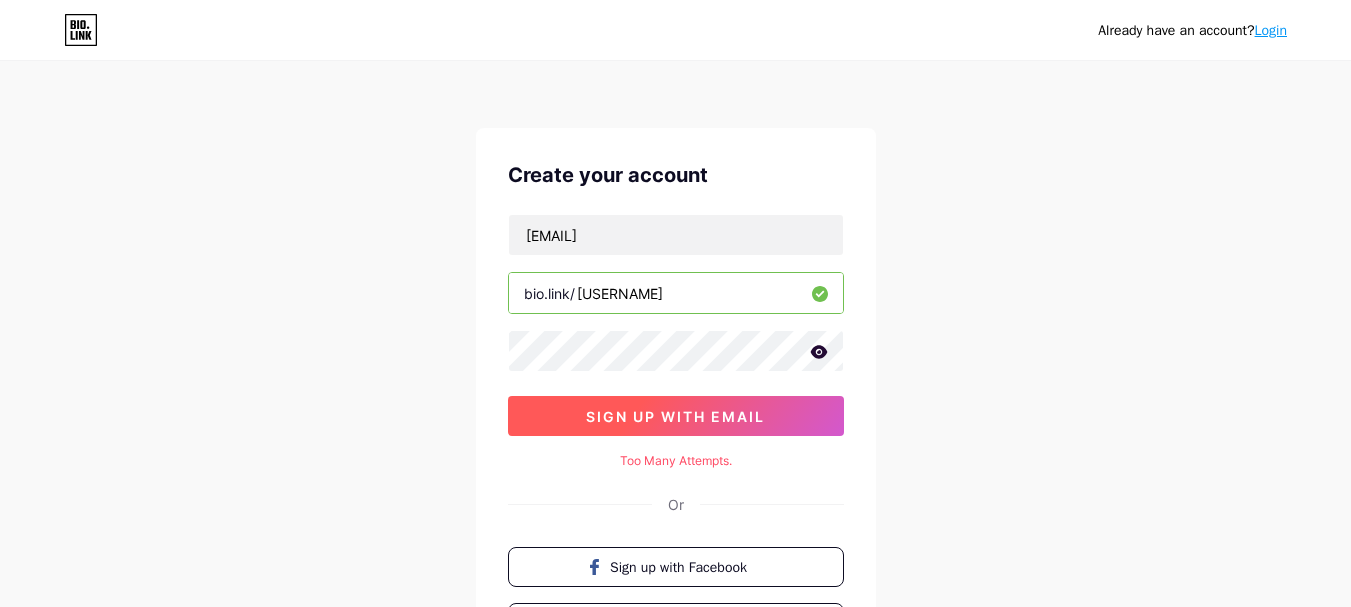click on "sign up with email" at bounding box center [675, 416] 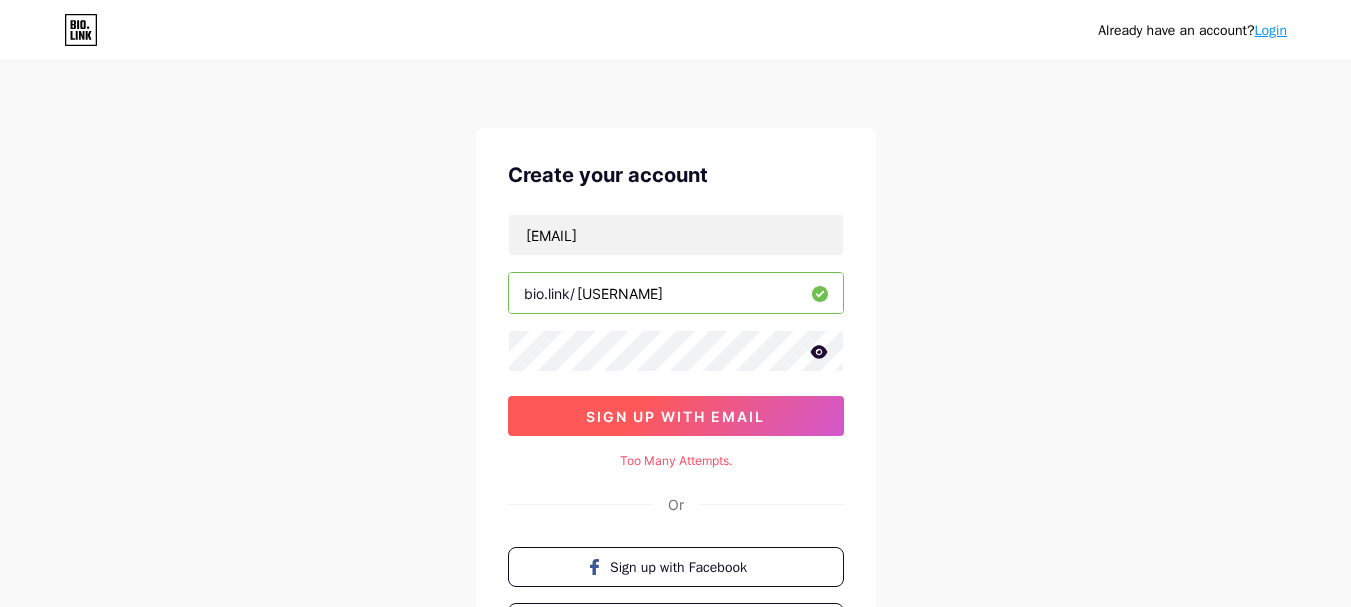 click on "sign up with email" at bounding box center (676, 416) 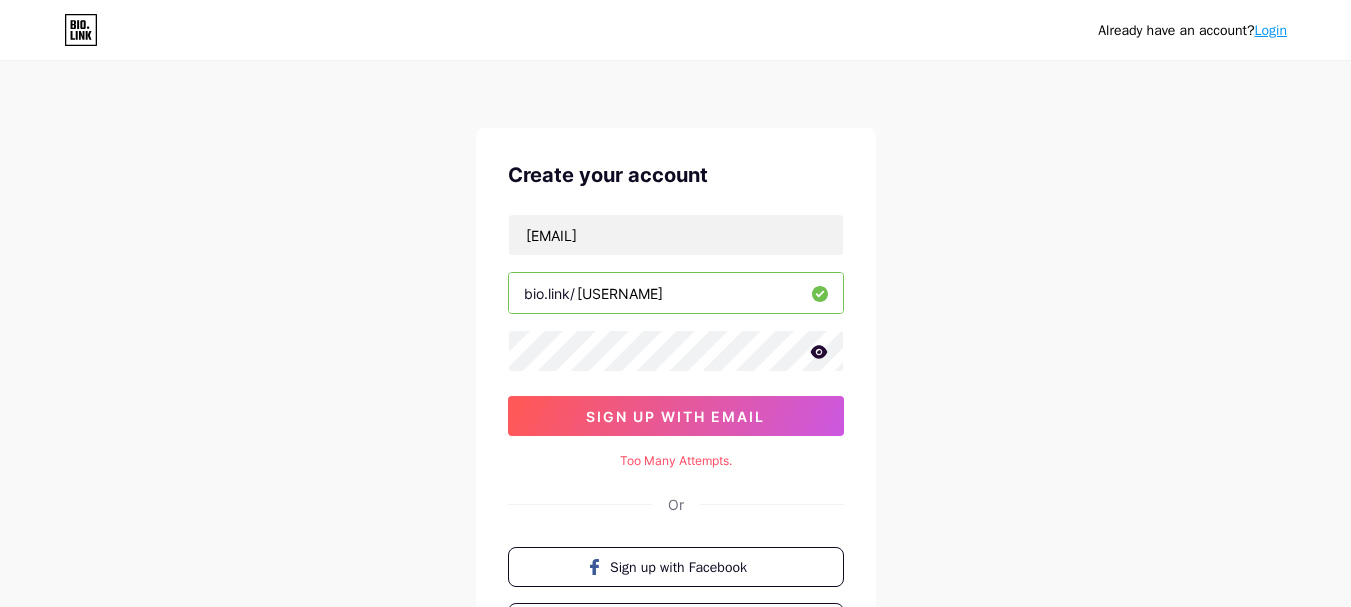 click on "Login" at bounding box center (1271, 30) 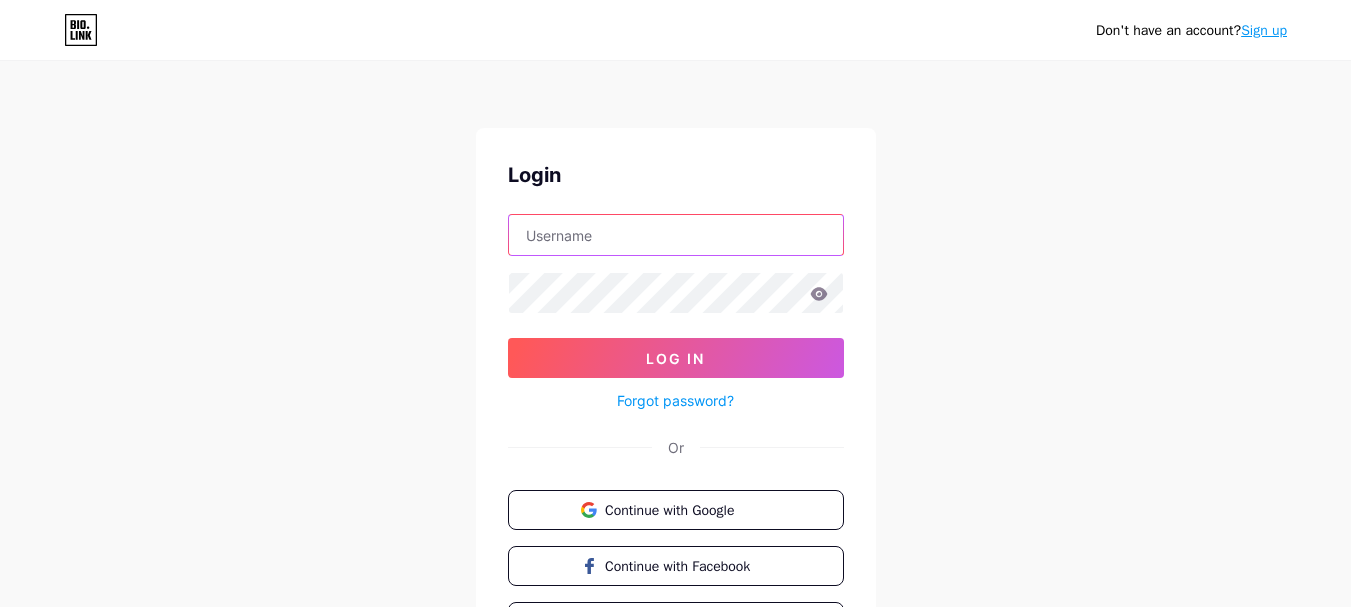 type on "[EMAIL]" 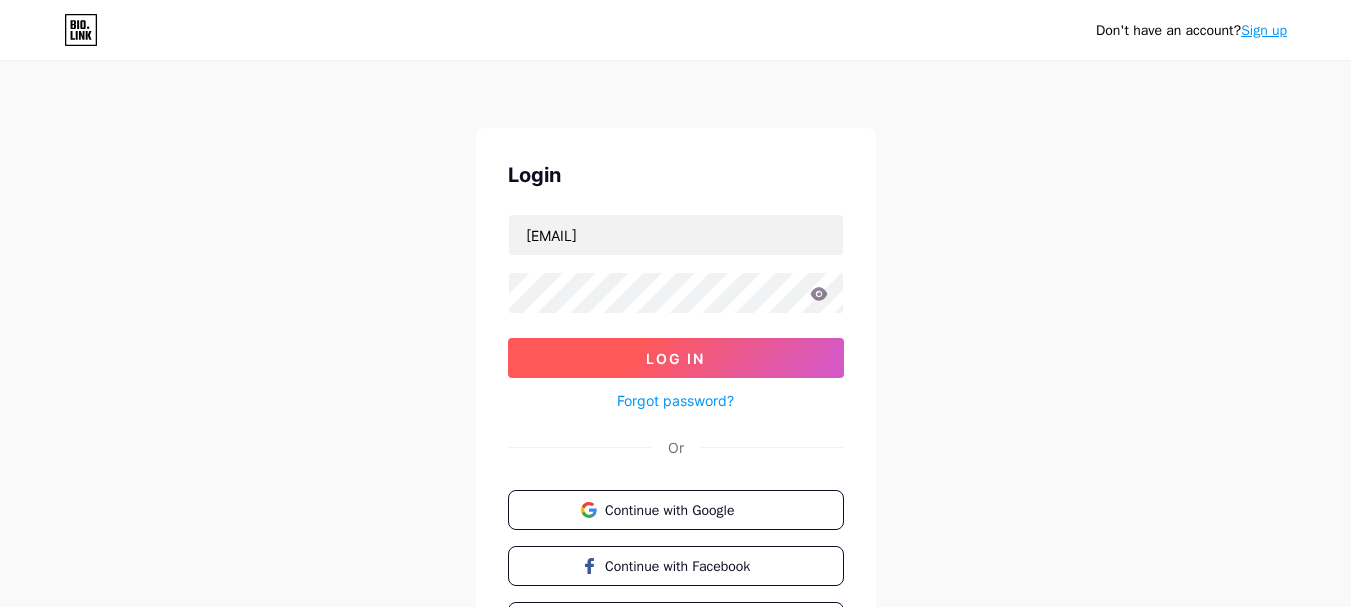 click on "Log In" at bounding box center [676, 358] 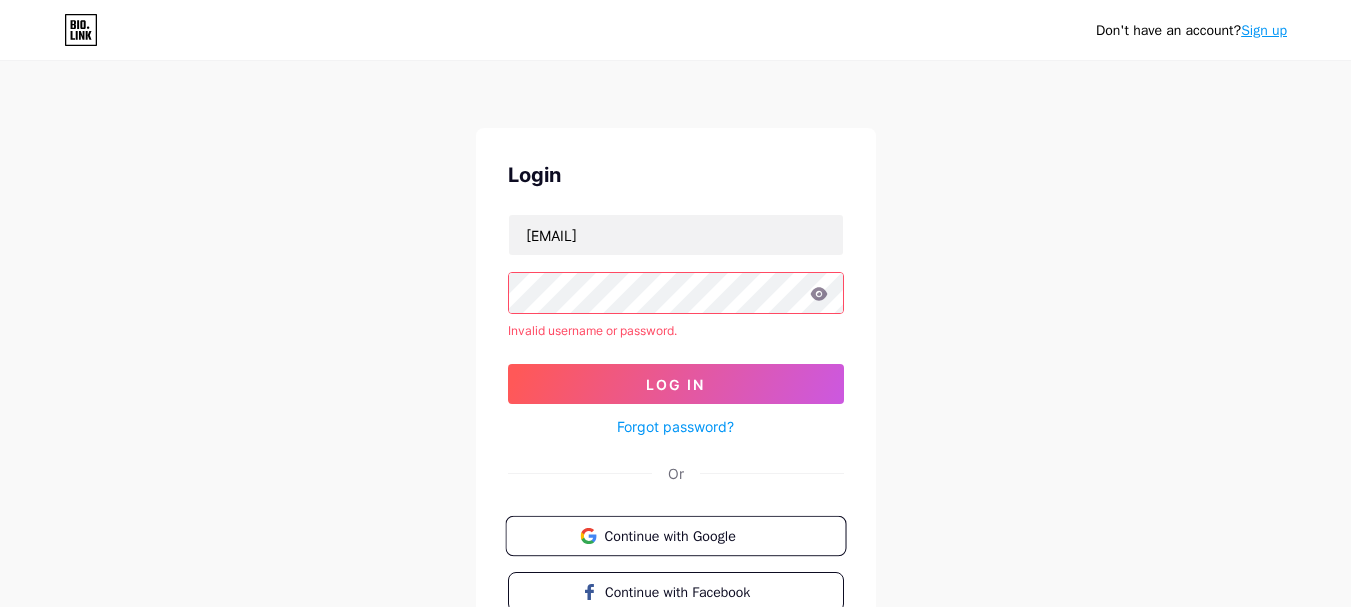 click on "Continue with Google" at bounding box center [687, 535] 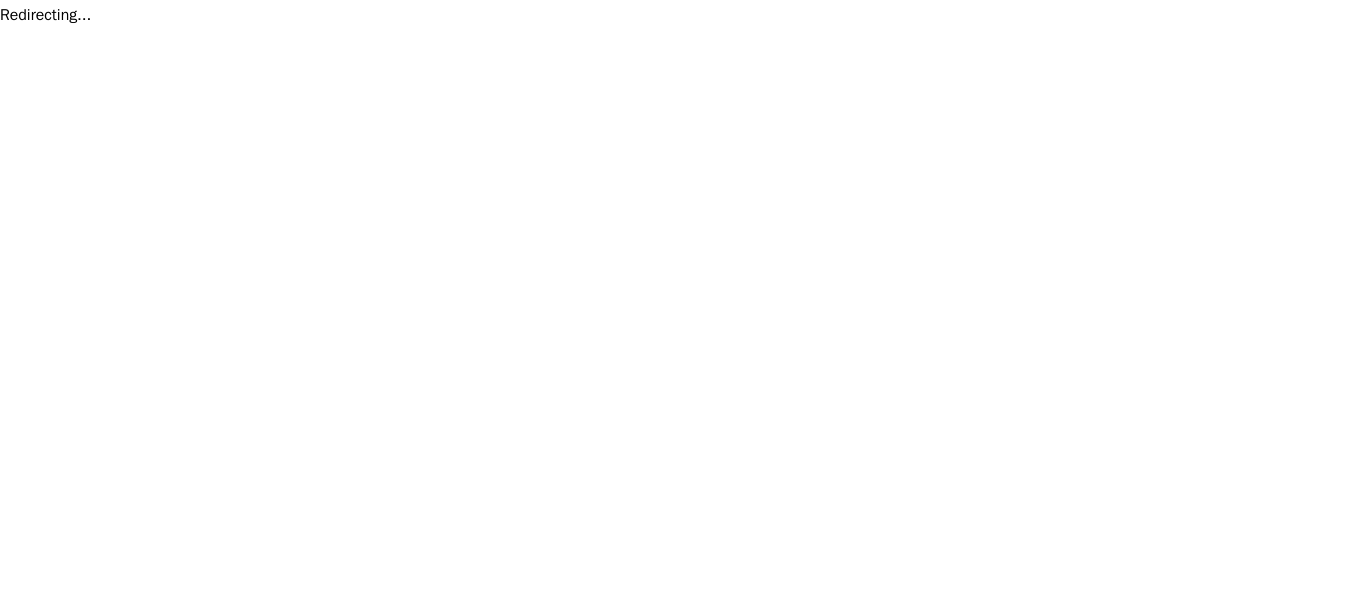 scroll, scrollTop: 0, scrollLeft: 0, axis: both 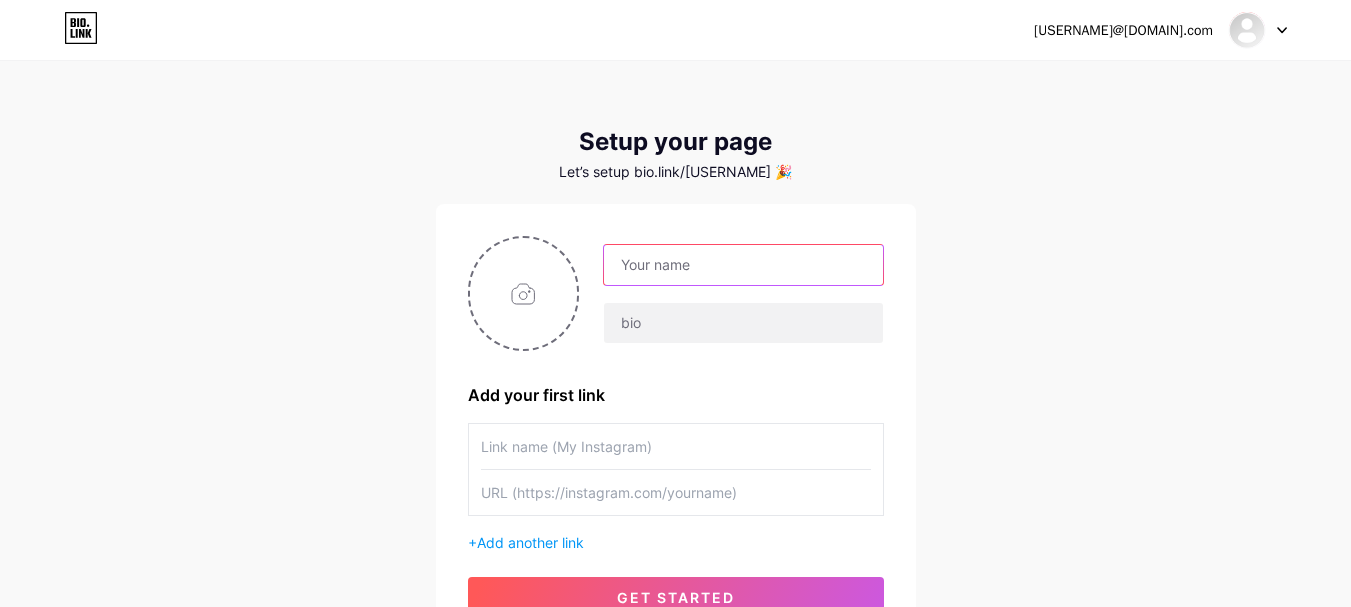 click at bounding box center [743, 265] 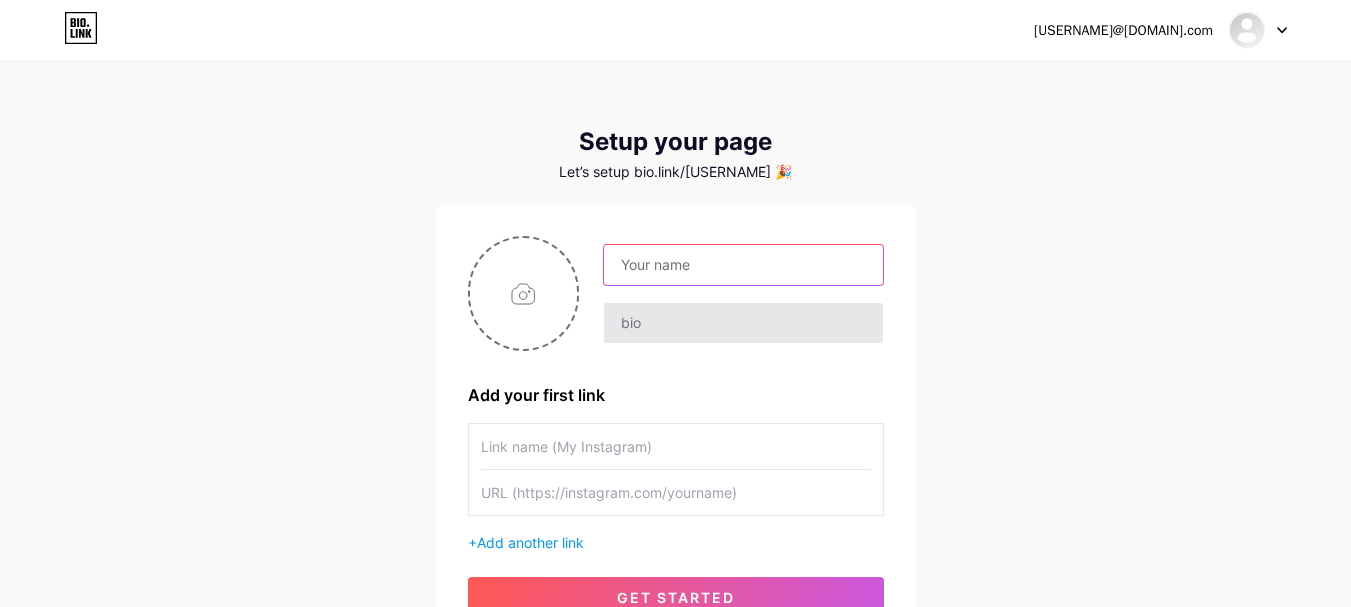 paste on "[PERSON] Hoodie" 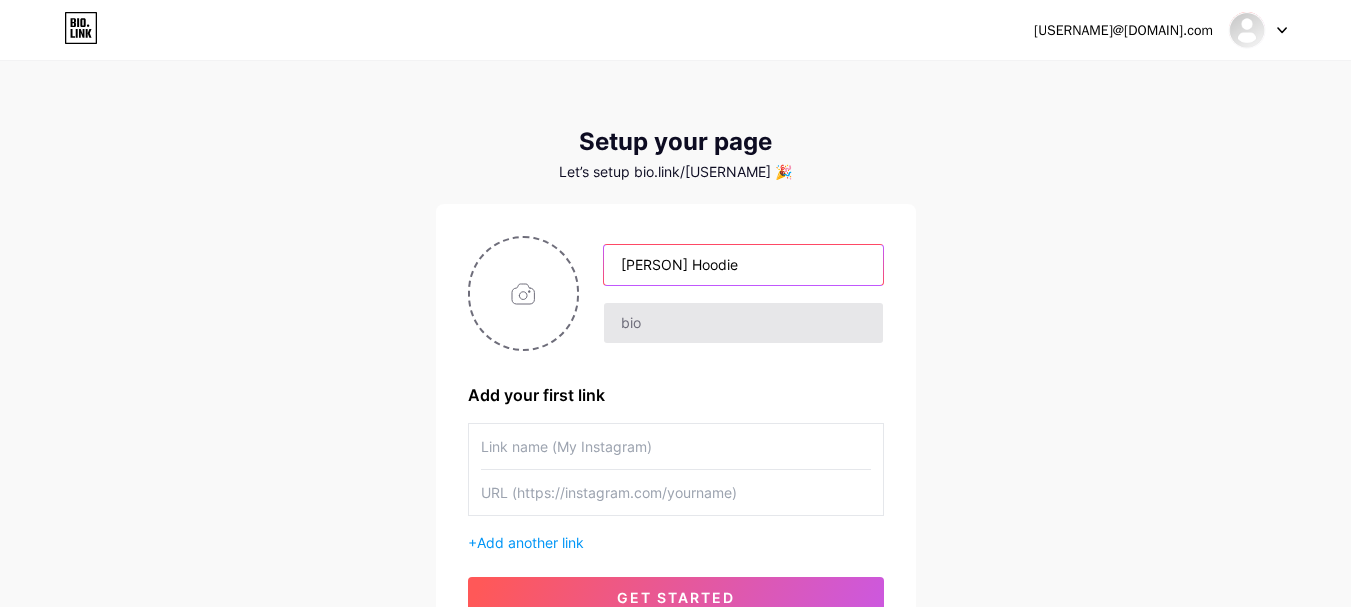 type on "[PERSON] Hoodie" 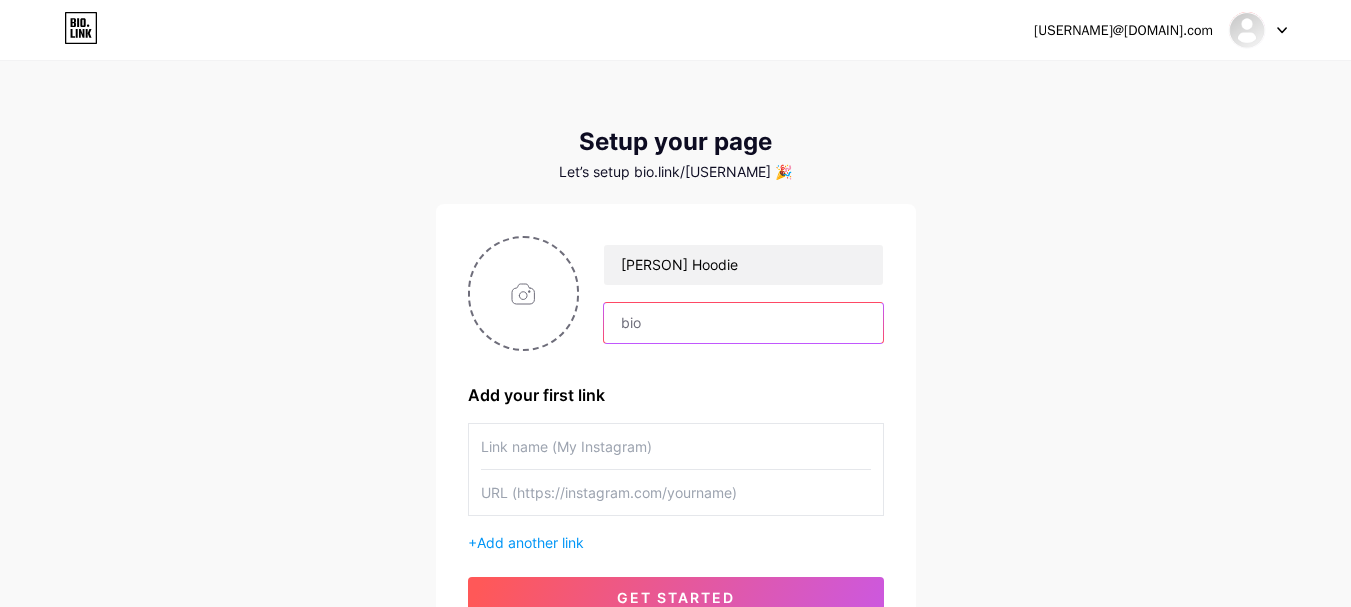 click at bounding box center [743, 323] 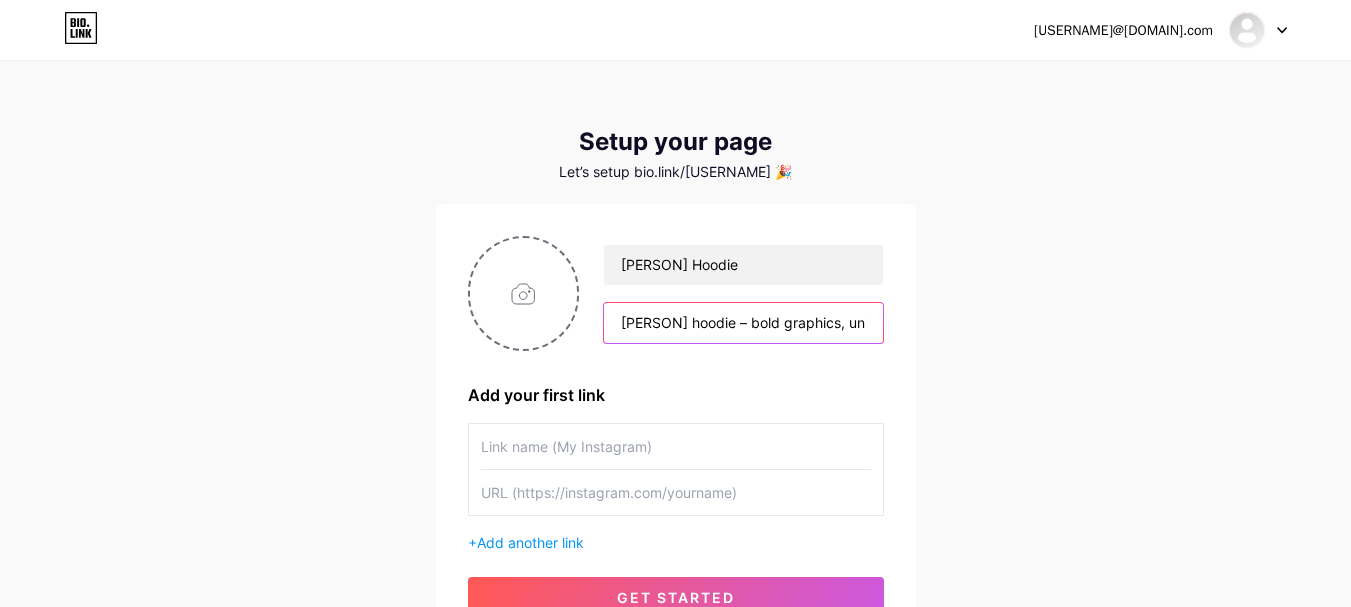 scroll, scrollTop: 0, scrollLeft: 353, axis: horizontal 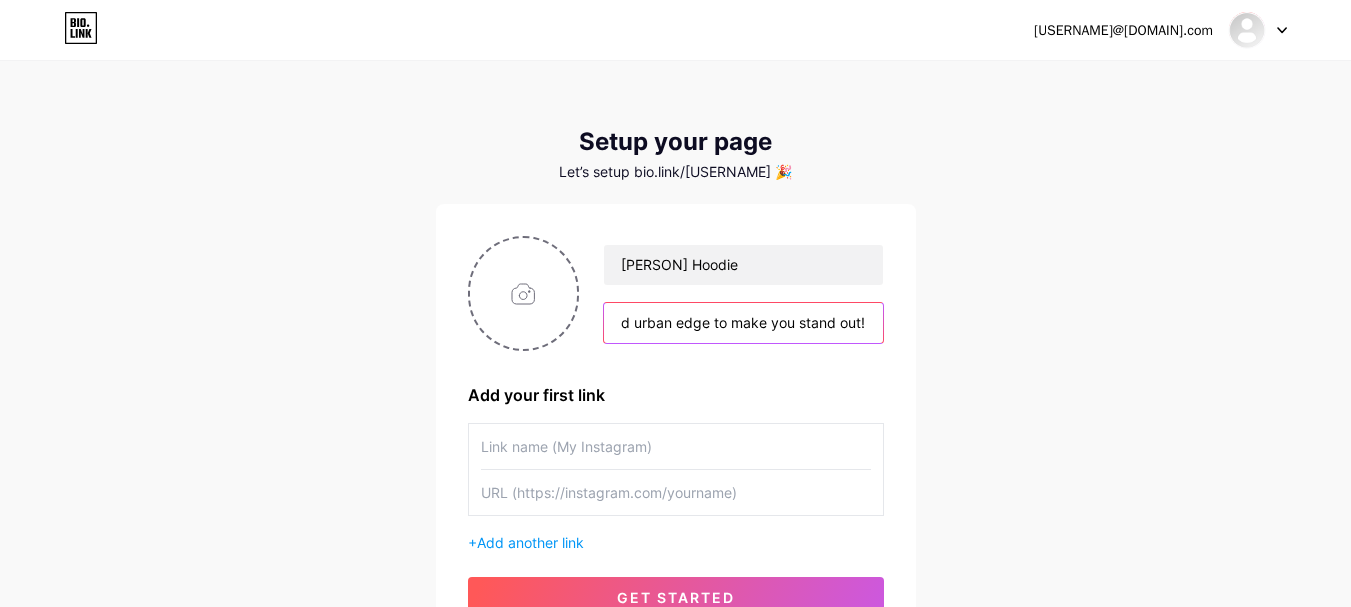 type on "[PERSON] hoodie – bold graphics, unique style, and urban edge to make you stand out!" 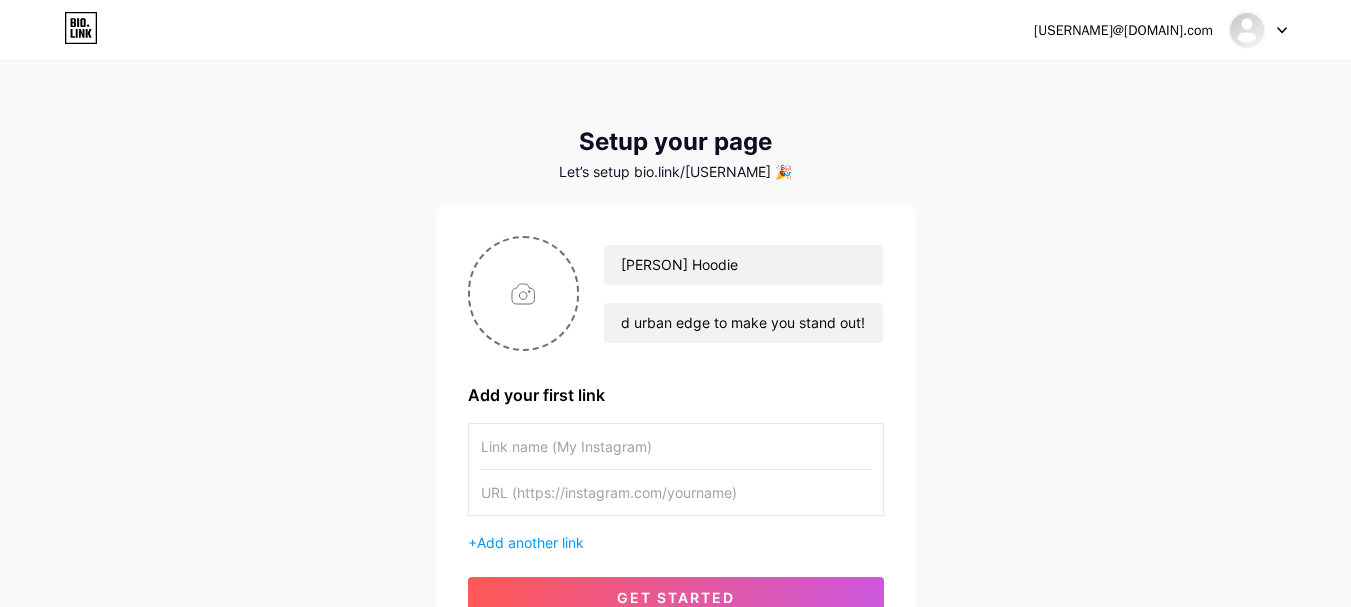 click on "[PERSON] Hoodie     [PERSON] hoodie – bold graphics, unique style, and urban edge to make you stand out!     Add your first link
+  Add another link     get started" at bounding box center [676, 426] 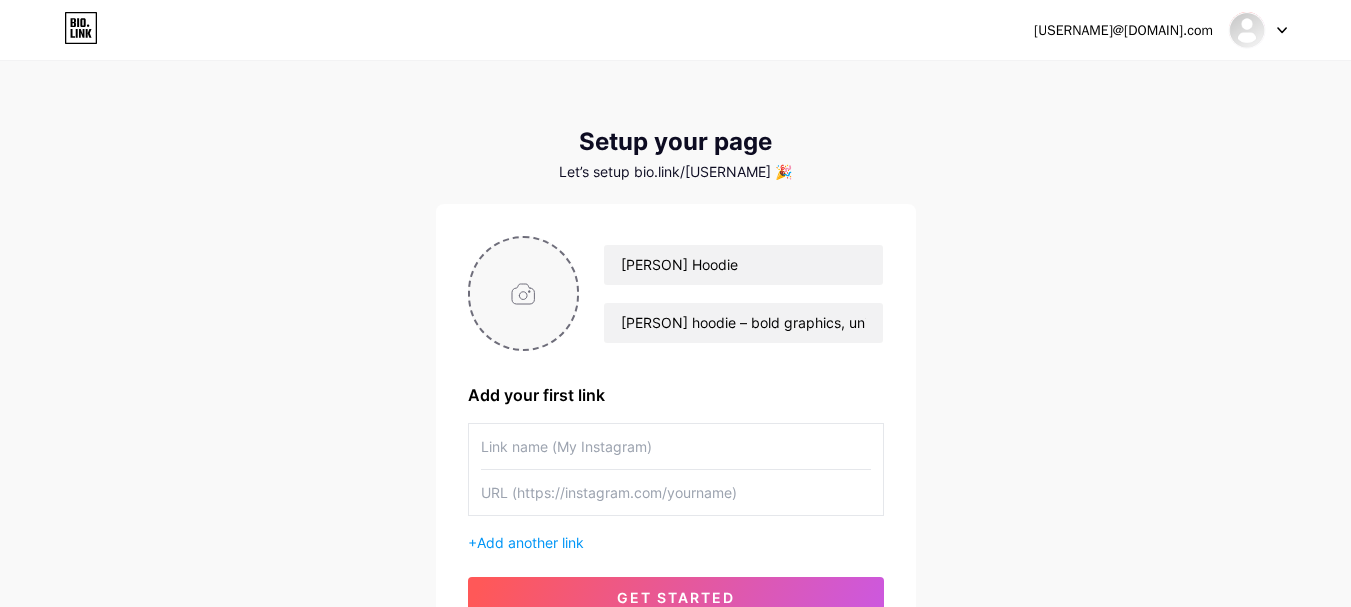 click at bounding box center (524, 293) 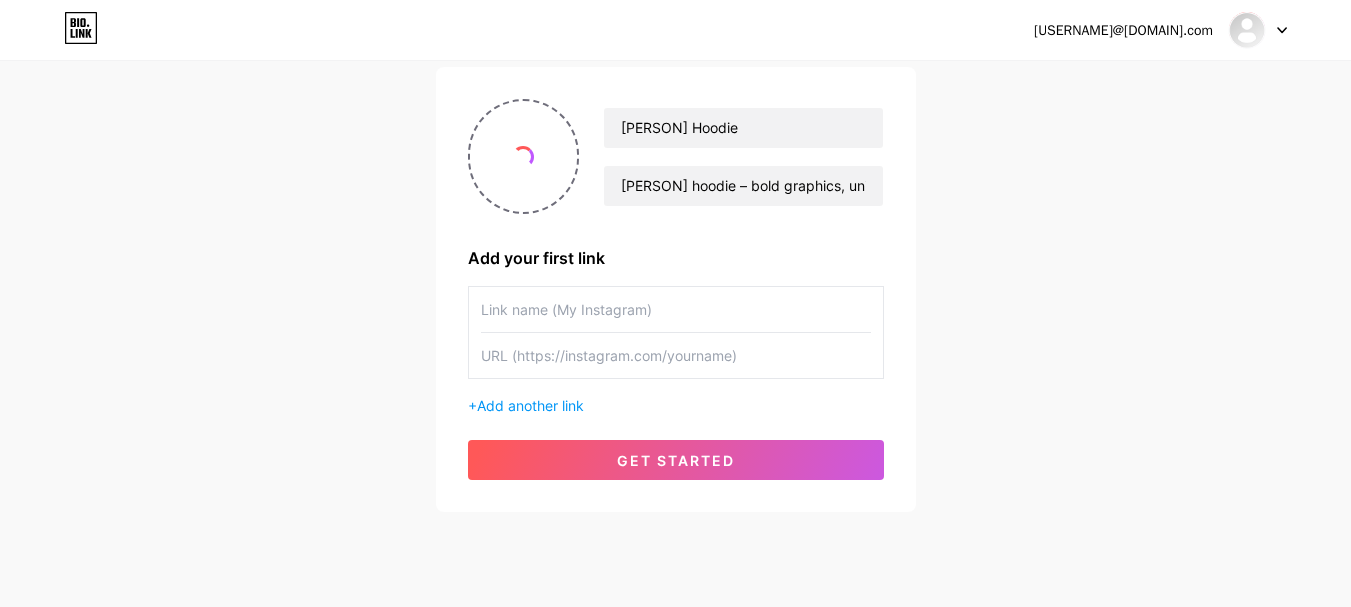 scroll, scrollTop: 186, scrollLeft: 0, axis: vertical 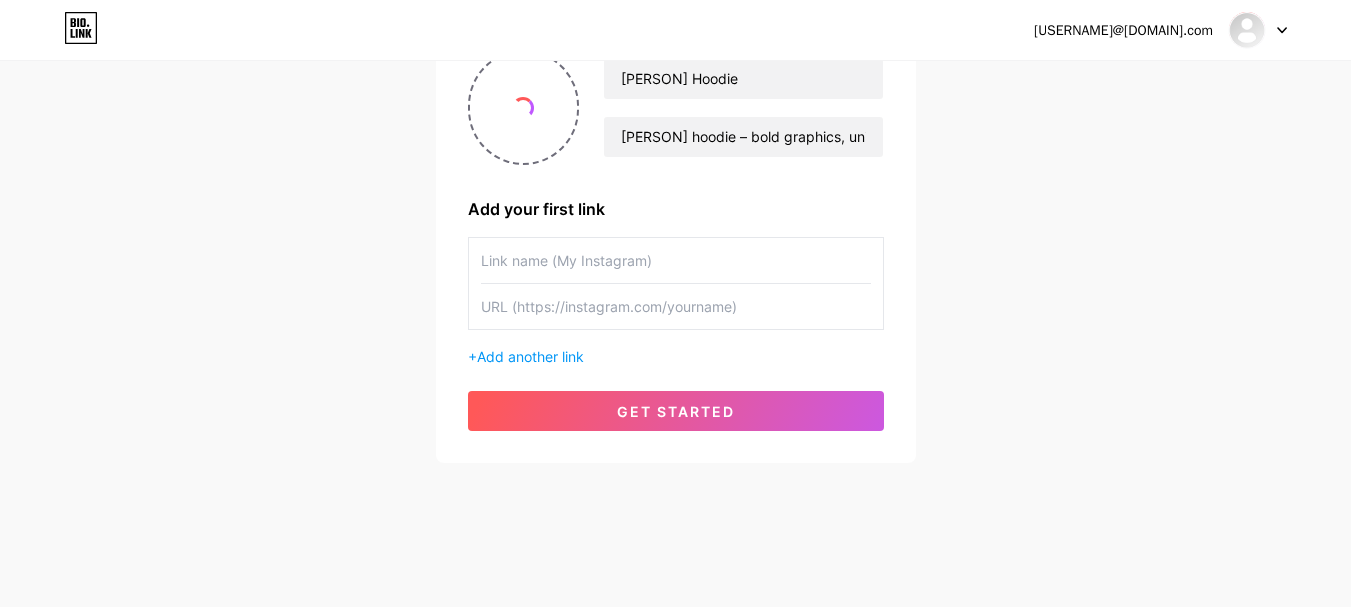 click at bounding box center [676, 260] 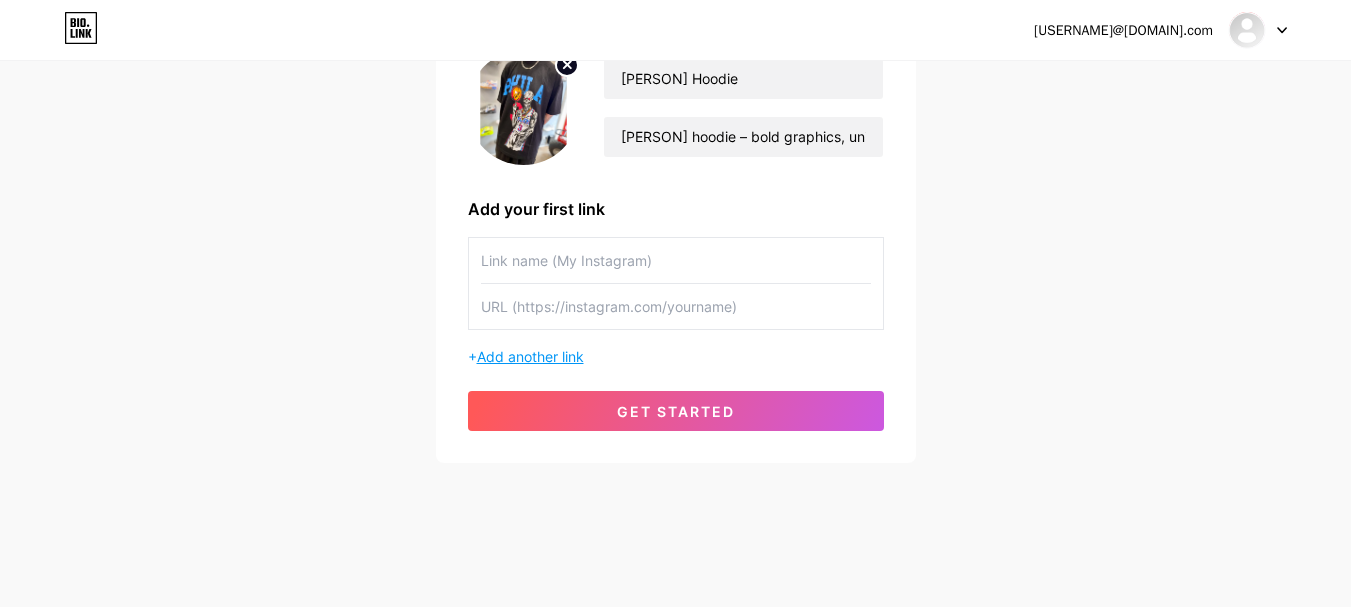 click on "Add another link" at bounding box center (530, 356) 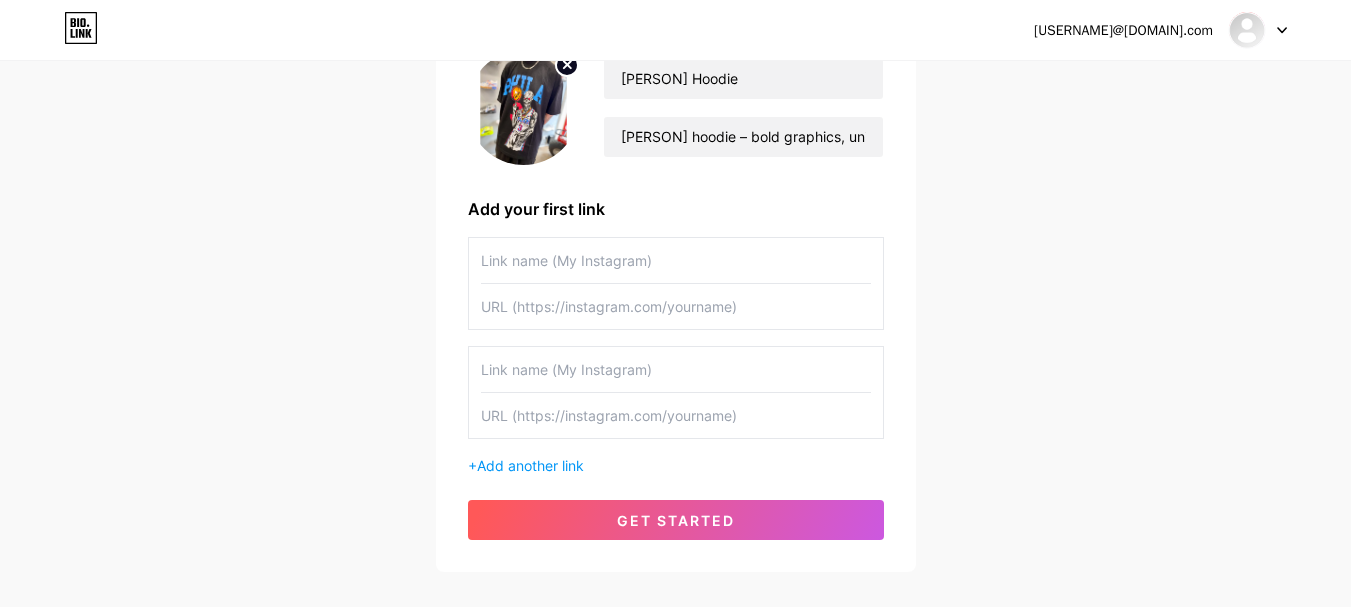 click at bounding box center [676, 260] 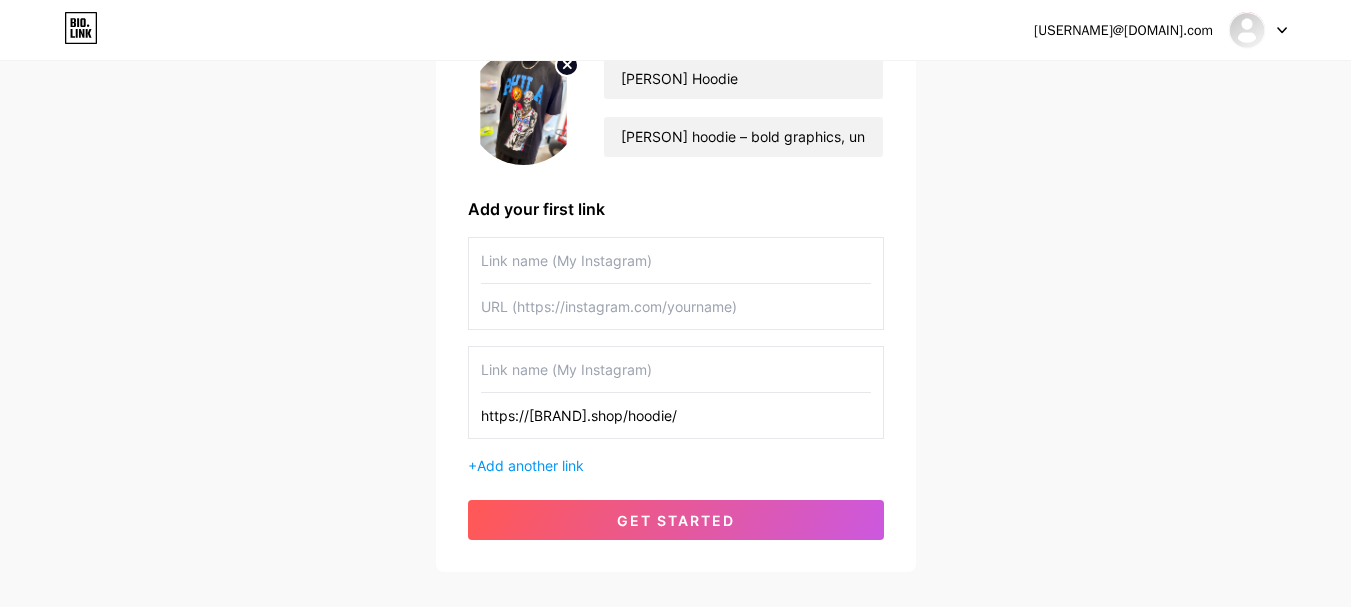 type on "https://[BRAND].shop/hoodie/" 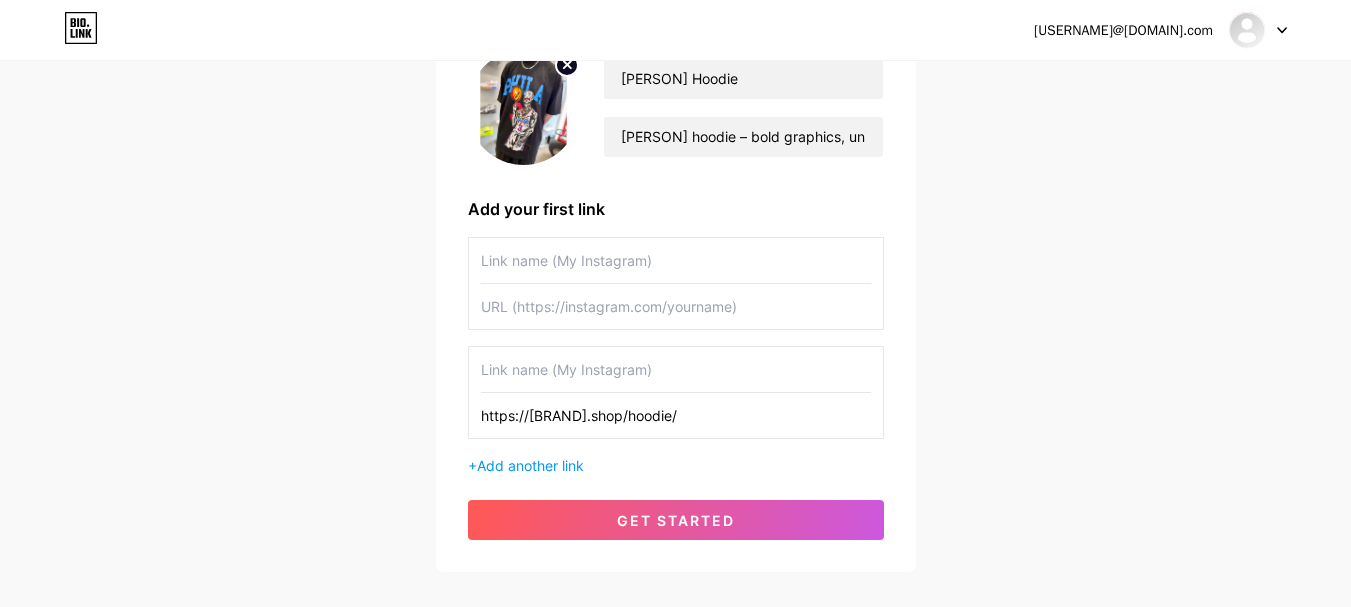 click at bounding box center [676, 260] 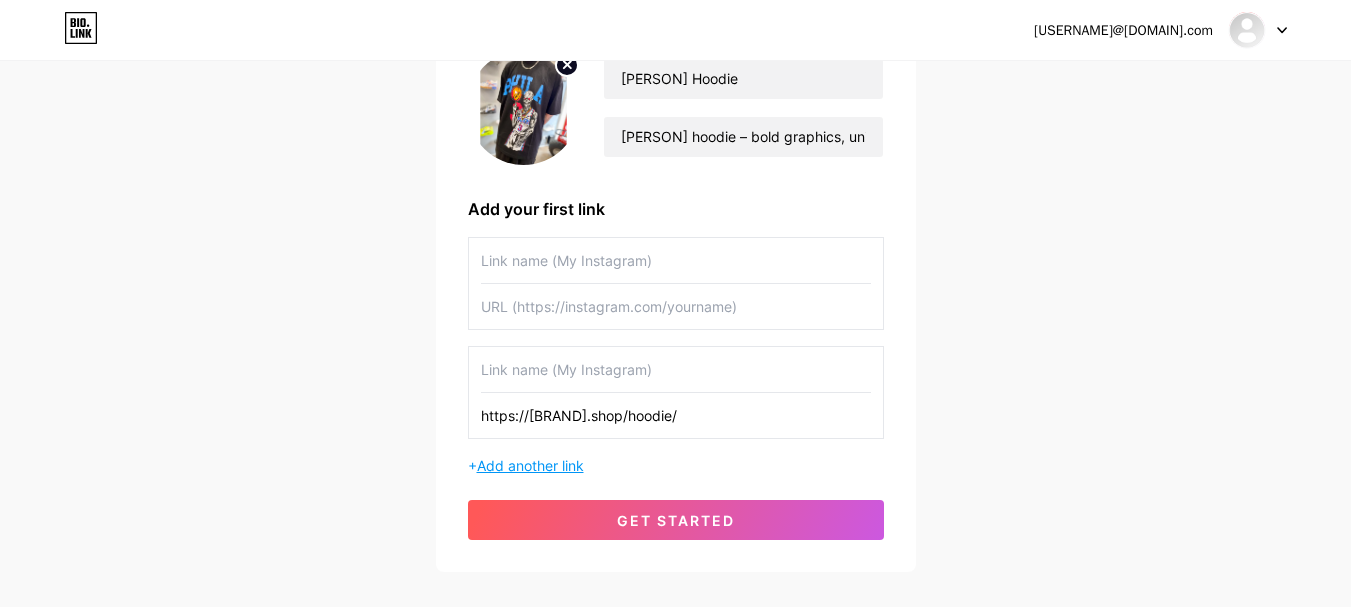 paste on "[PERSON] Hoodie" 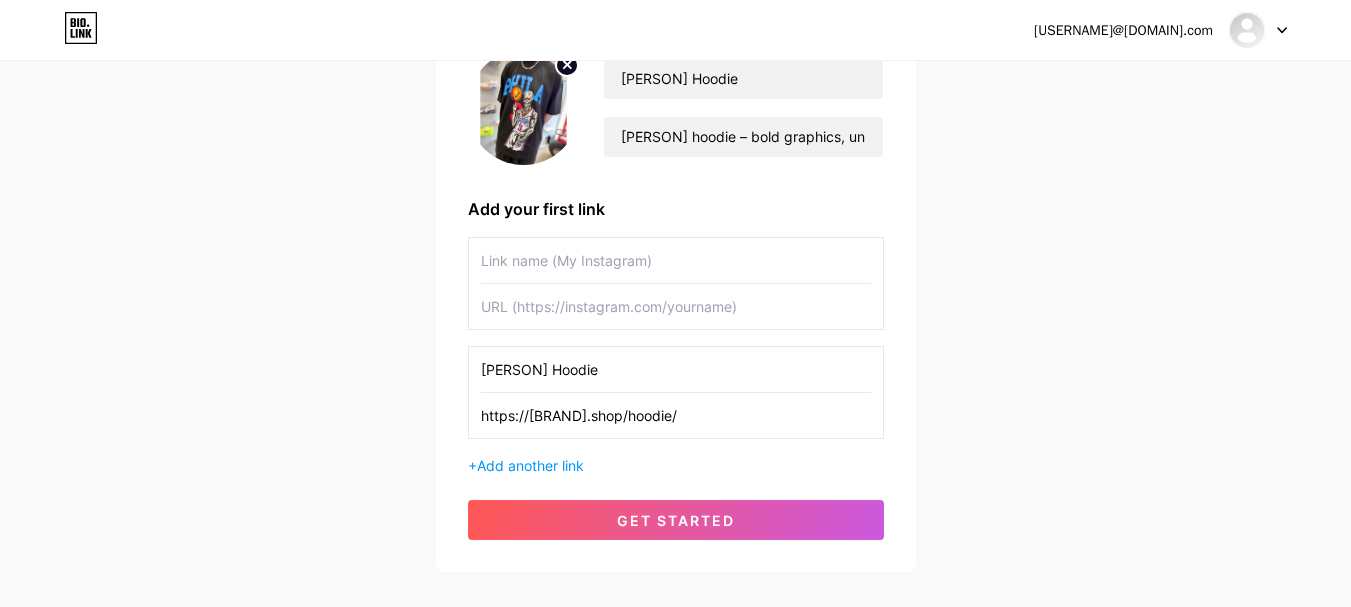type on "[PERSON] Hoodie" 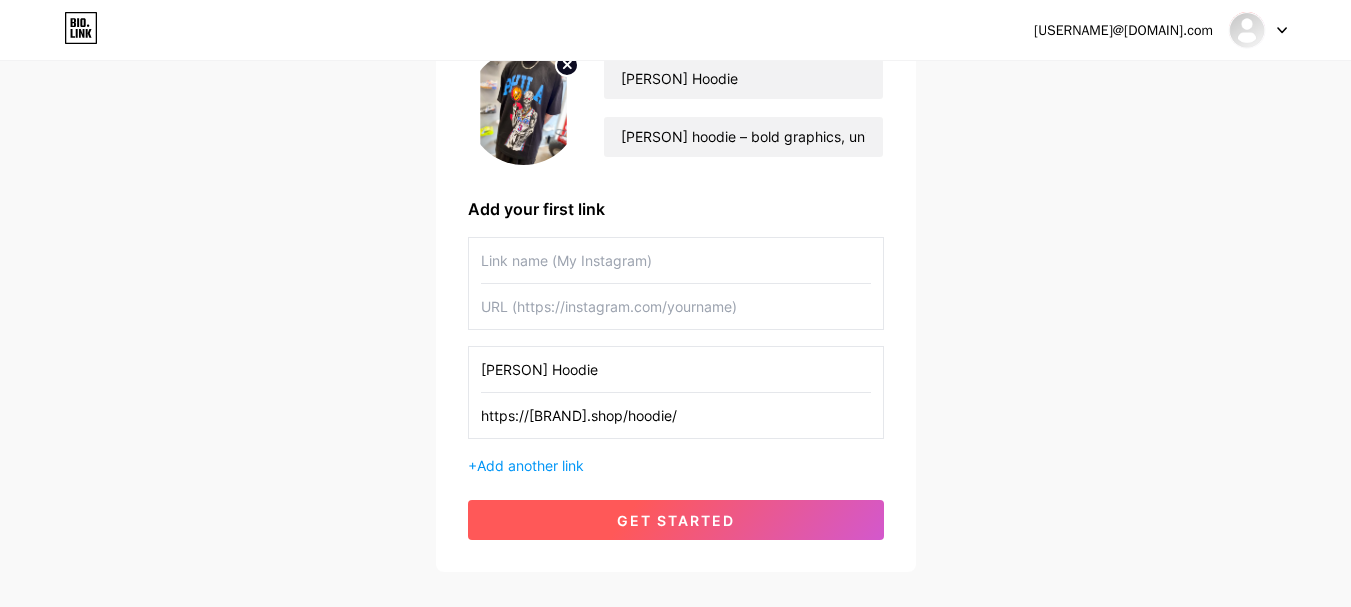 click on "get started" at bounding box center [676, 520] 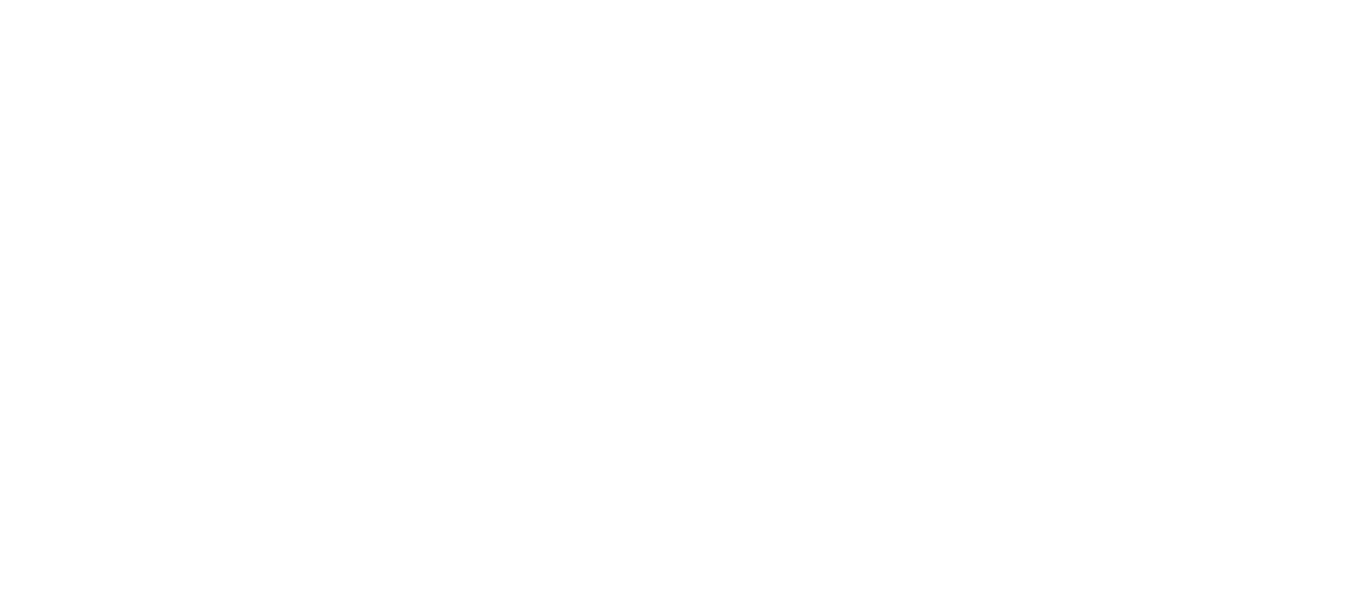 scroll, scrollTop: 0, scrollLeft: 0, axis: both 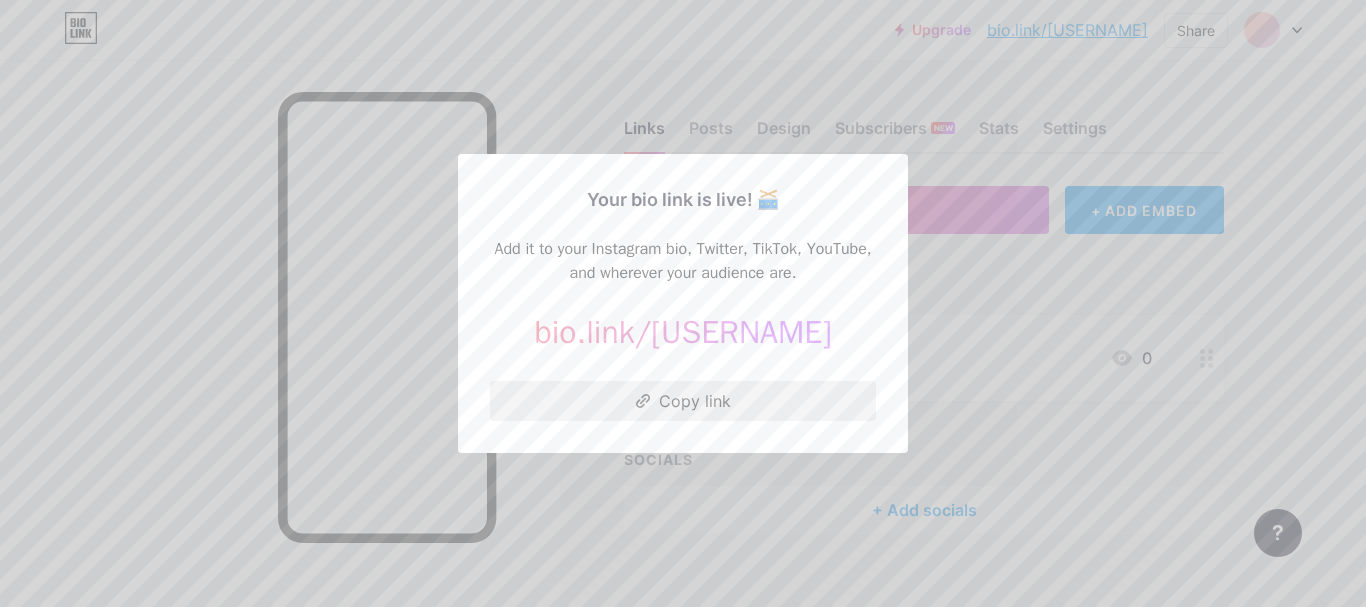click on "Copy link" at bounding box center [683, 401] 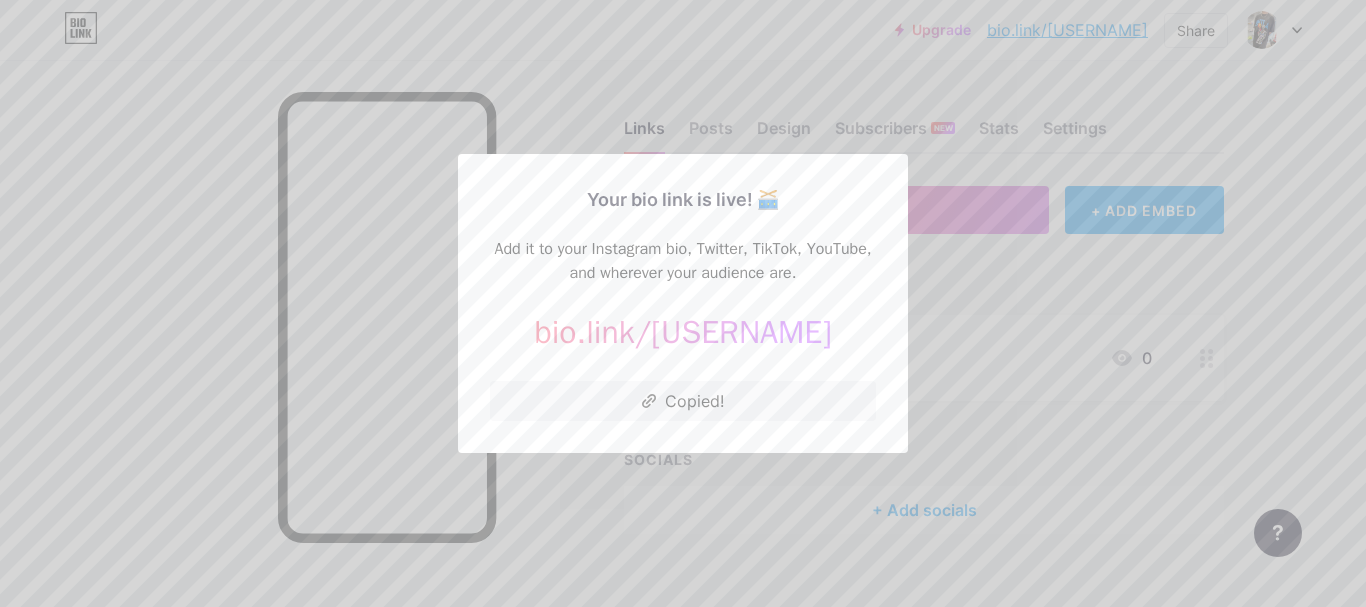 click at bounding box center [683, 303] 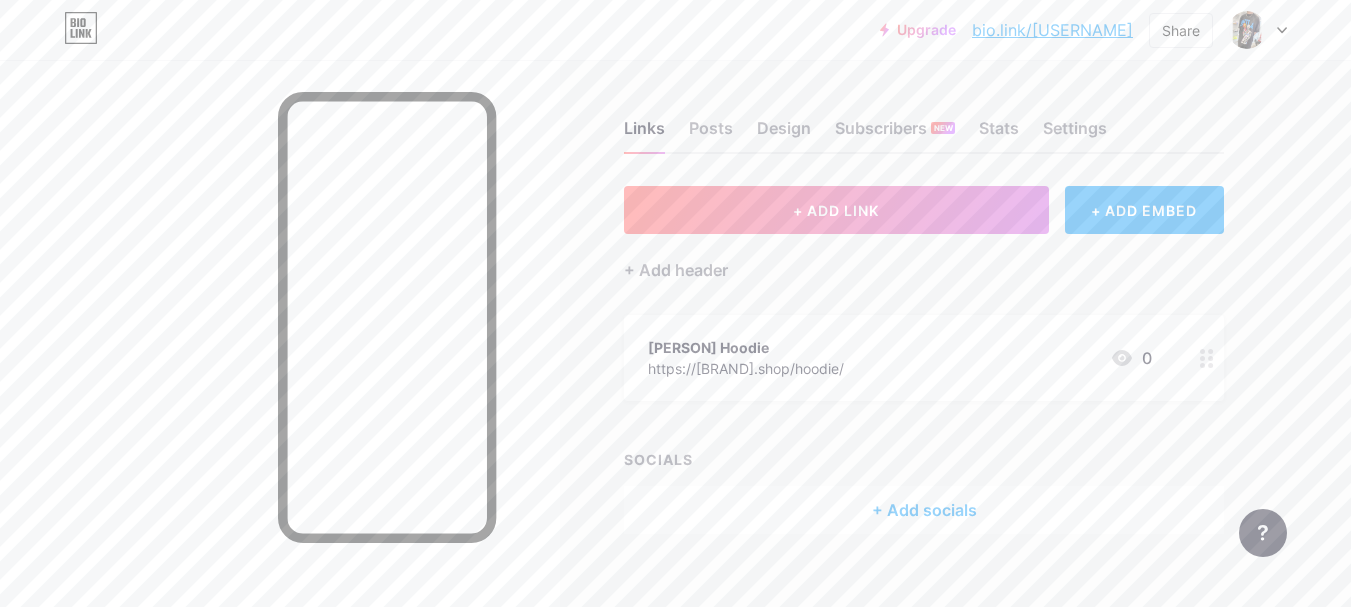 click at bounding box center [1258, 30] 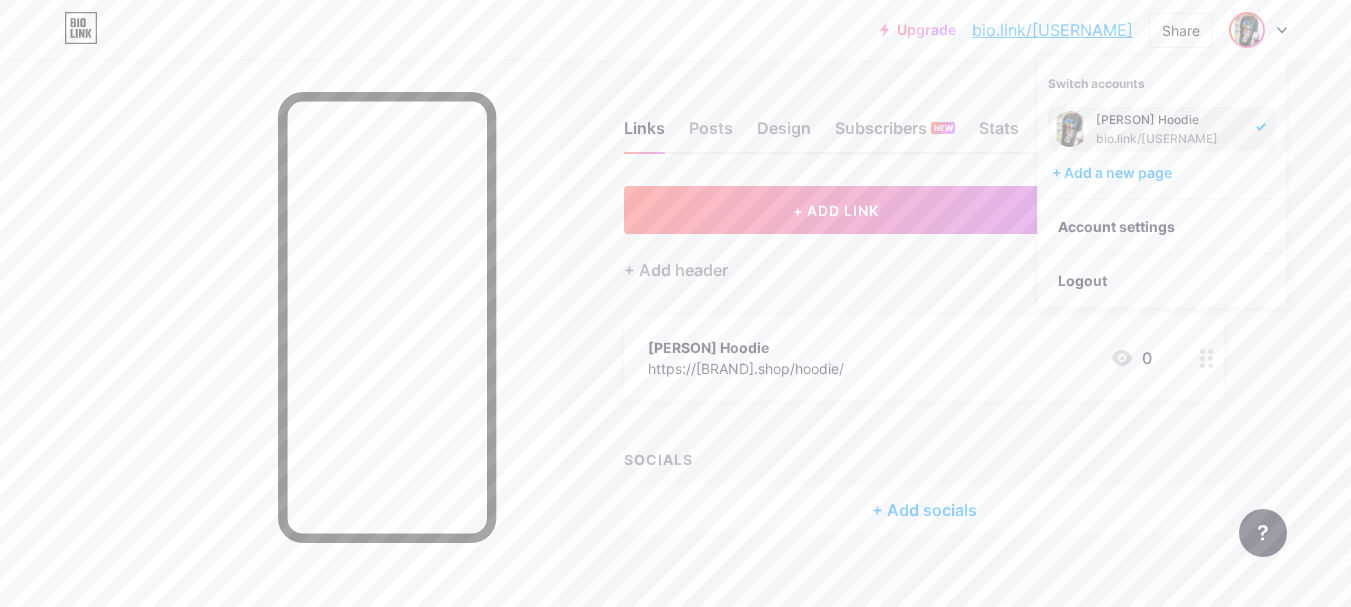 click on "[PERSON] Hoodie   bio.link/[USERNAME]" at bounding box center (1170, 129) 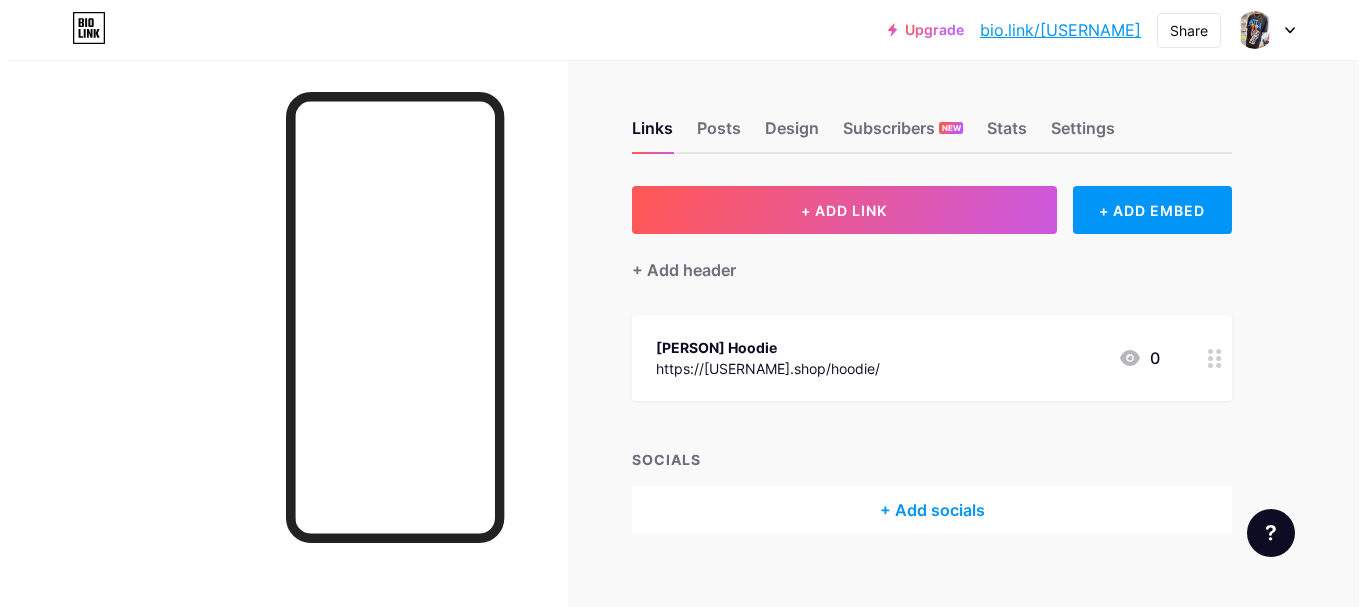 scroll, scrollTop: 0, scrollLeft: 0, axis: both 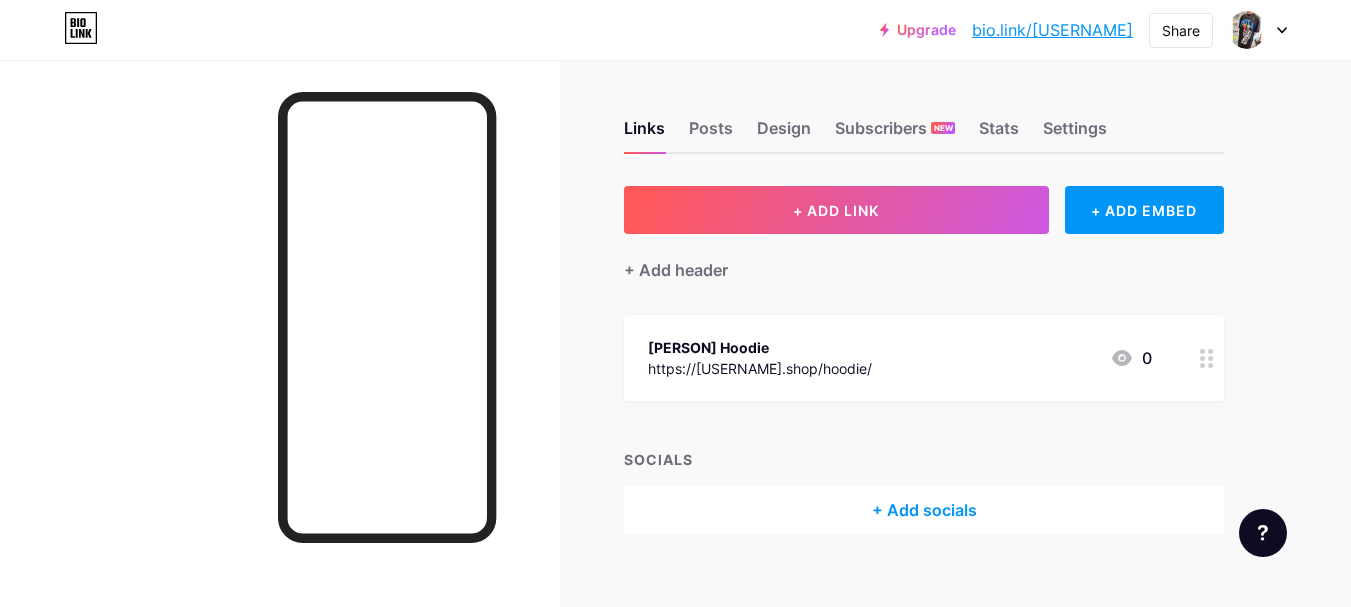 click on "+ Add socials" at bounding box center [924, 510] 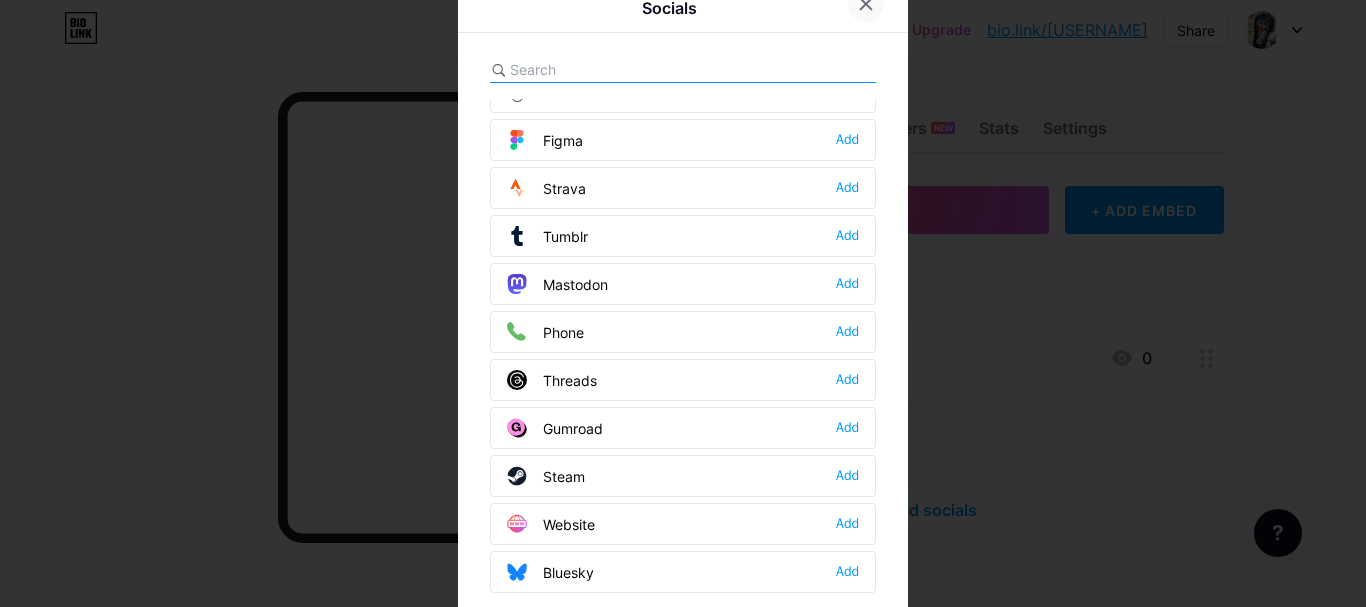 click at bounding box center (866, 4) 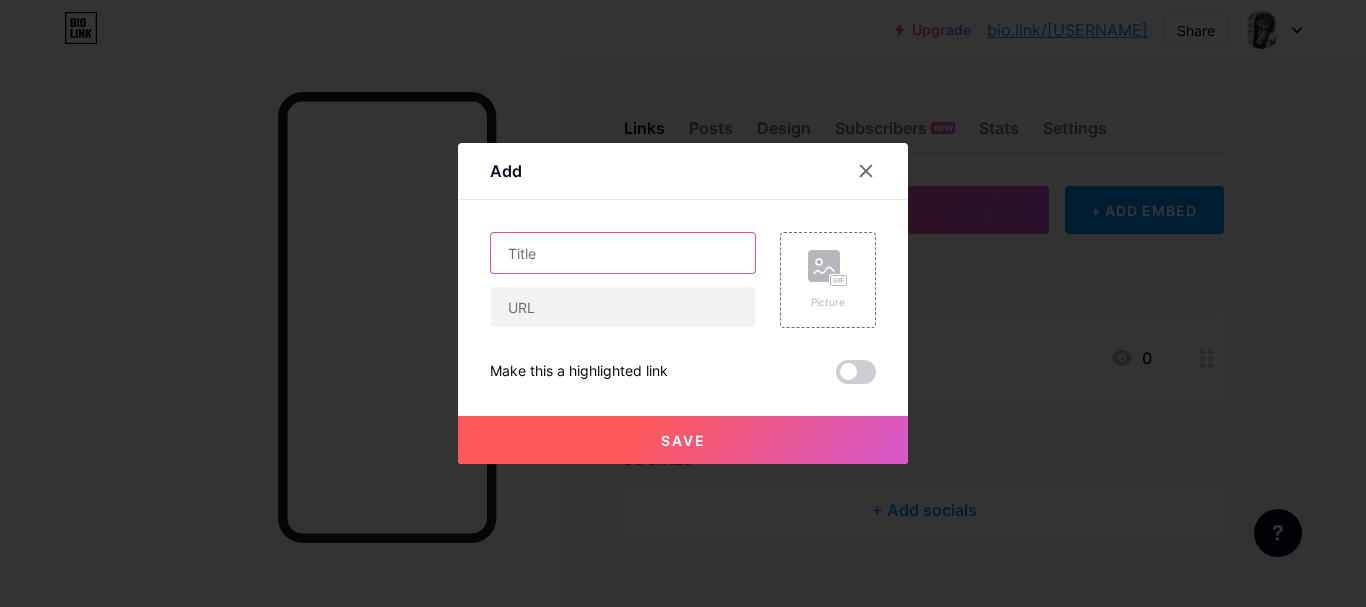 click at bounding box center (623, 253) 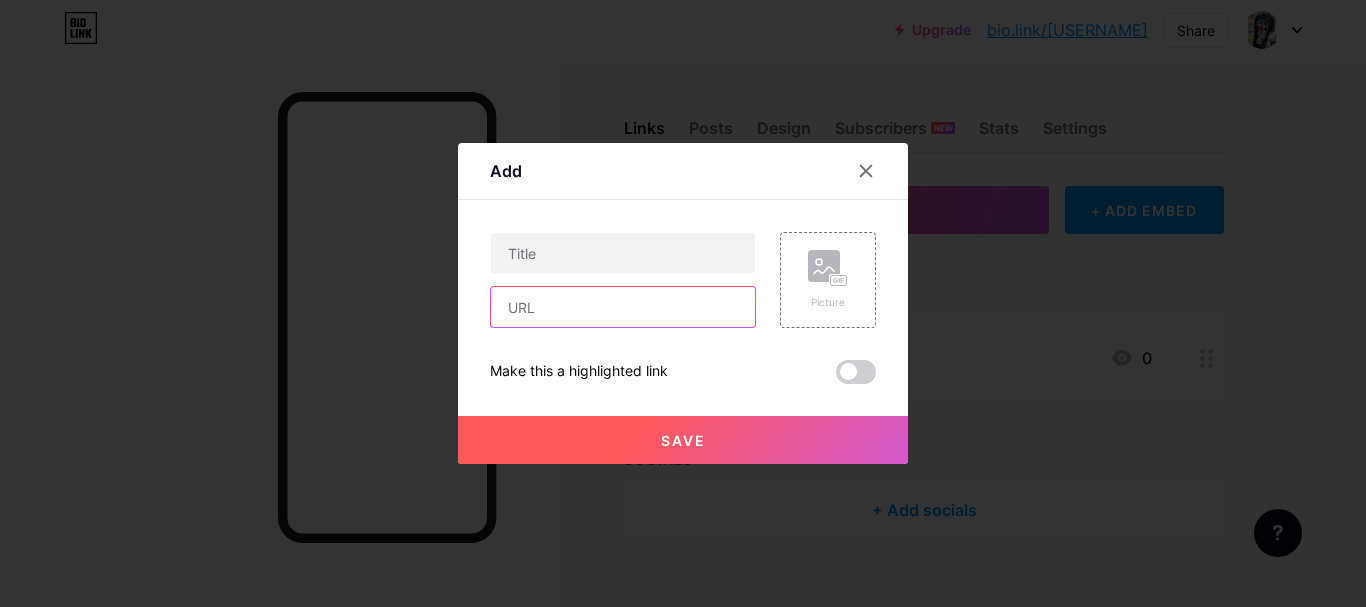 click at bounding box center (623, 307) 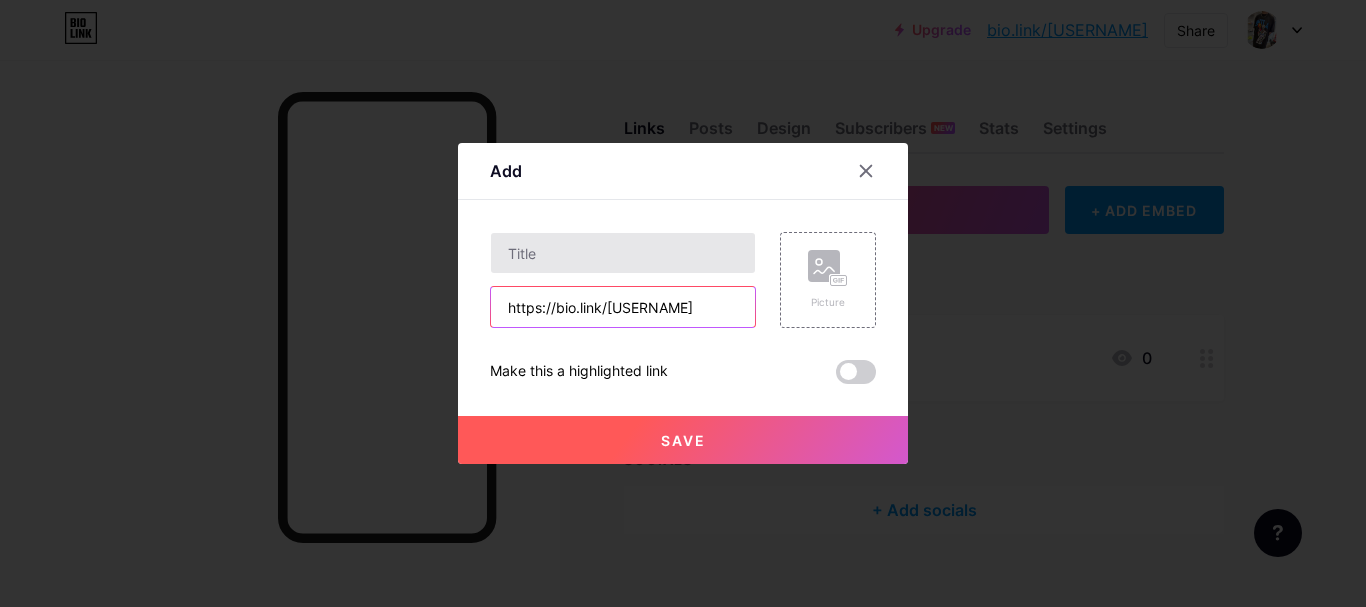 type on "https://bio.link/[USERNAME]" 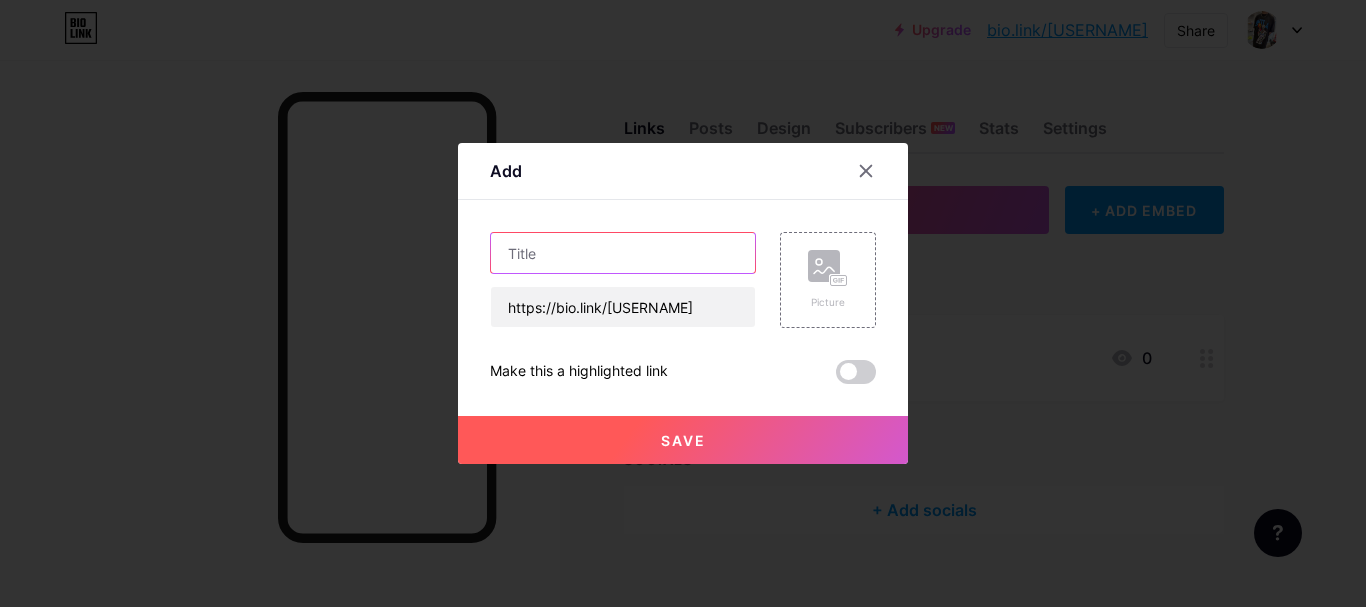 click at bounding box center (623, 253) 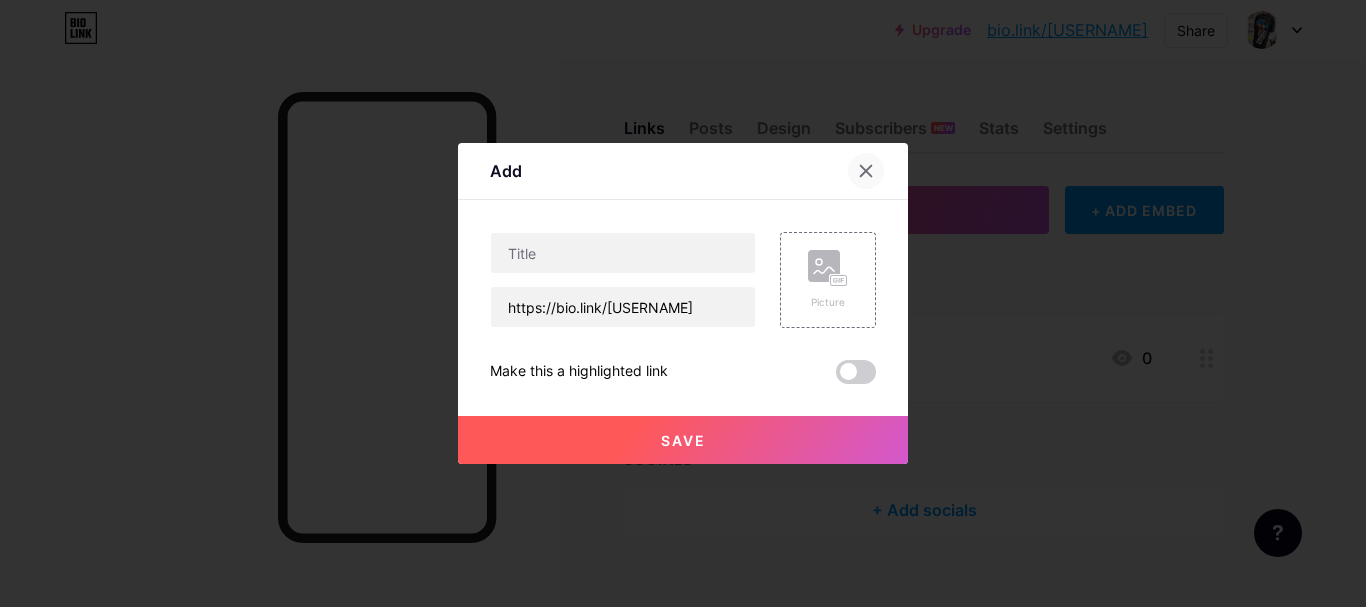 click at bounding box center (866, 171) 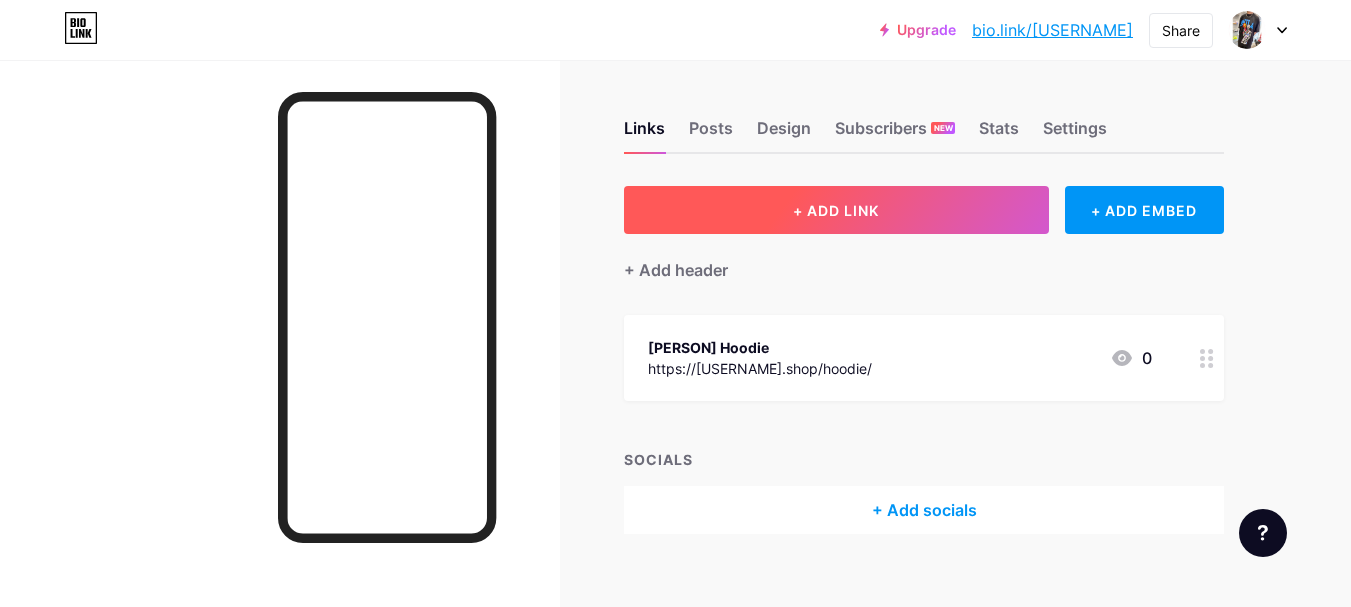 click on "+ ADD LINK" at bounding box center (836, 210) 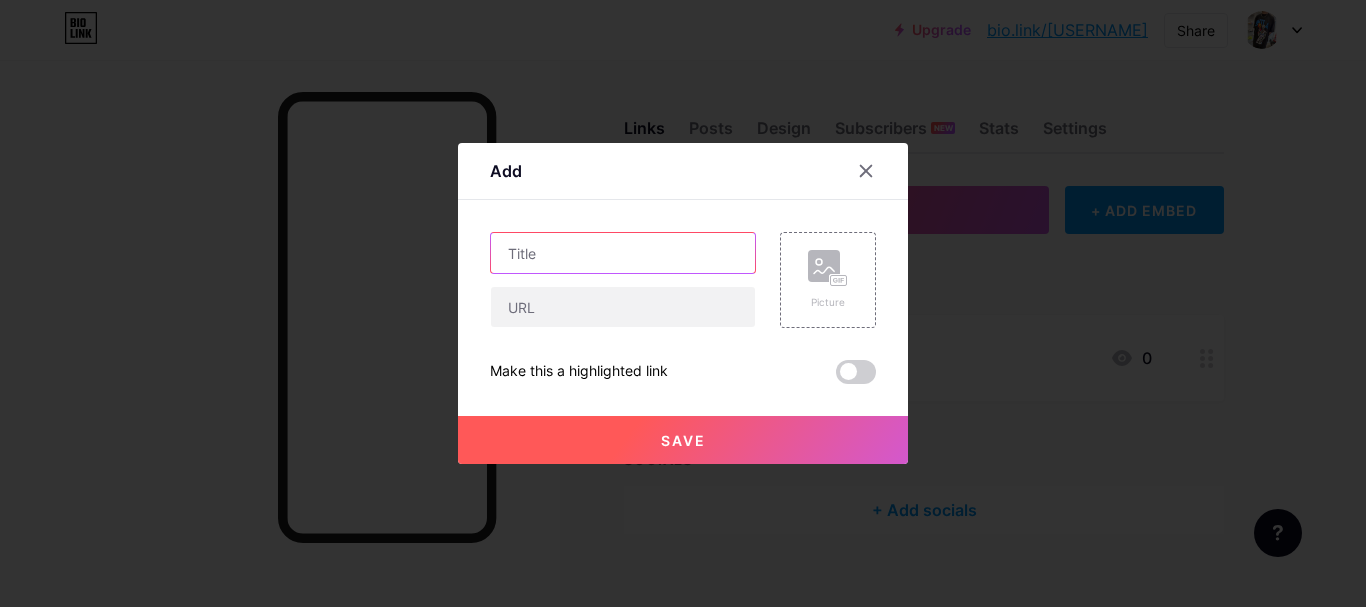click at bounding box center [623, 253] 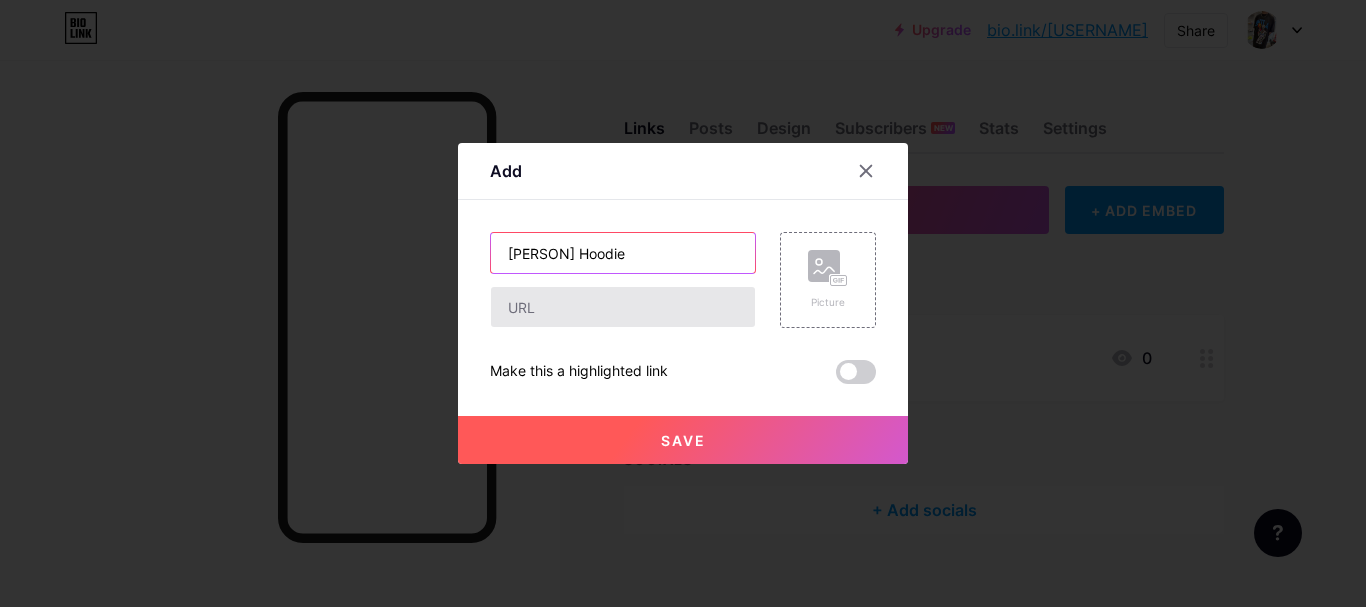 type on "Warren Lotas Hoodie" 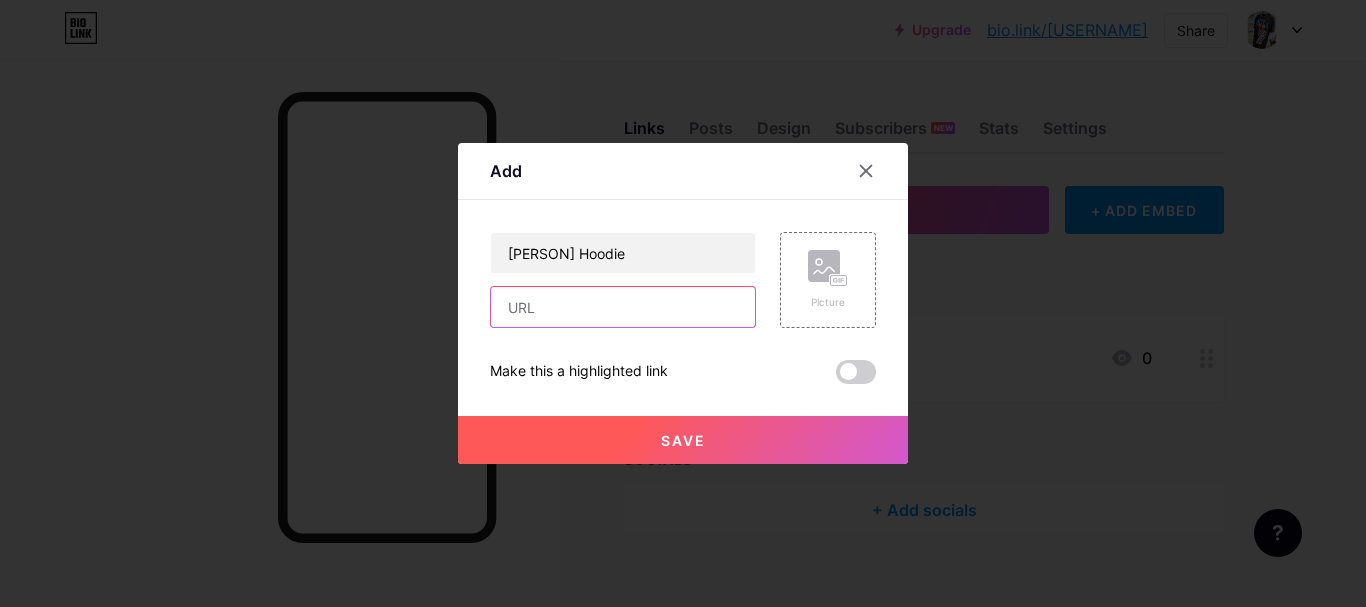 click at bounding box center [623, 307] 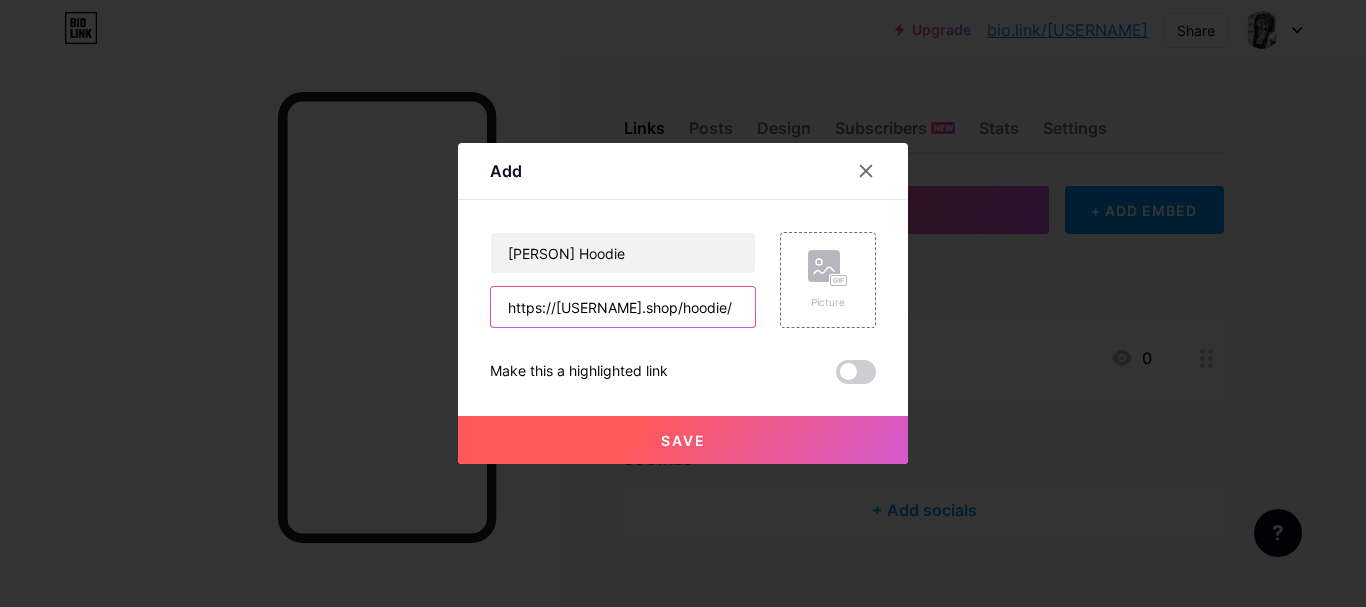 type on "https://warrenlotas.shop/hoodie/" 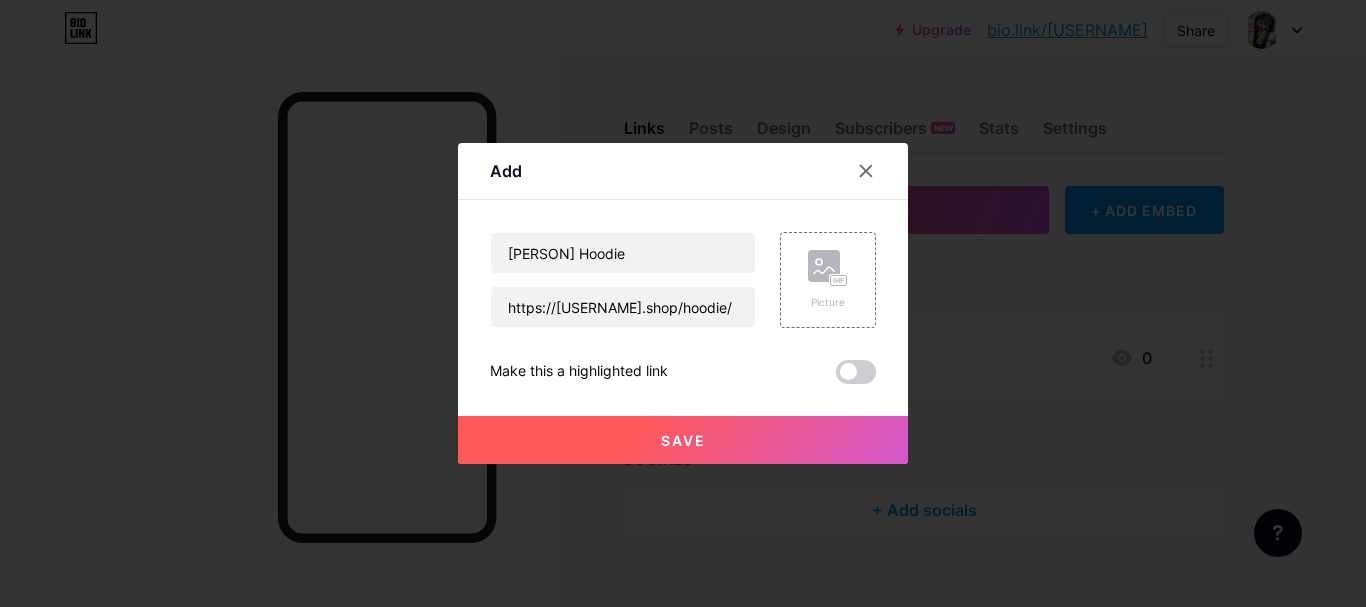 click on "Save" at bounding box center [683, 440] 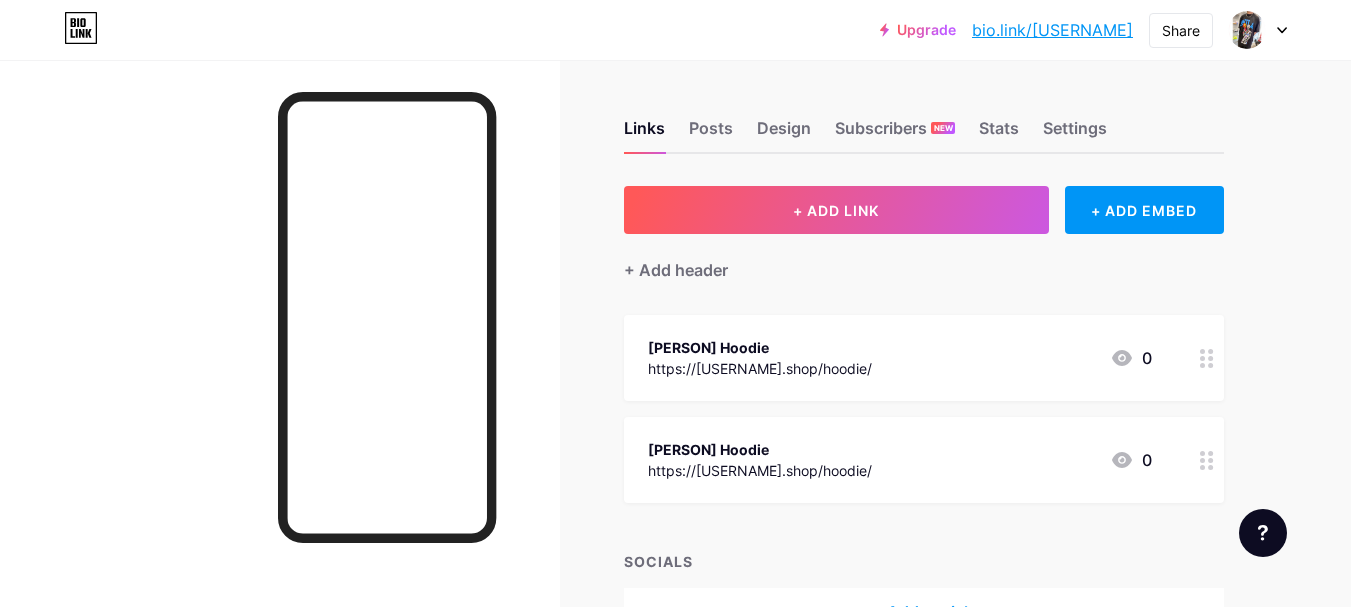 click on "https://warrenlotas.shop/hoodie/" at bounding box center [760, 368] 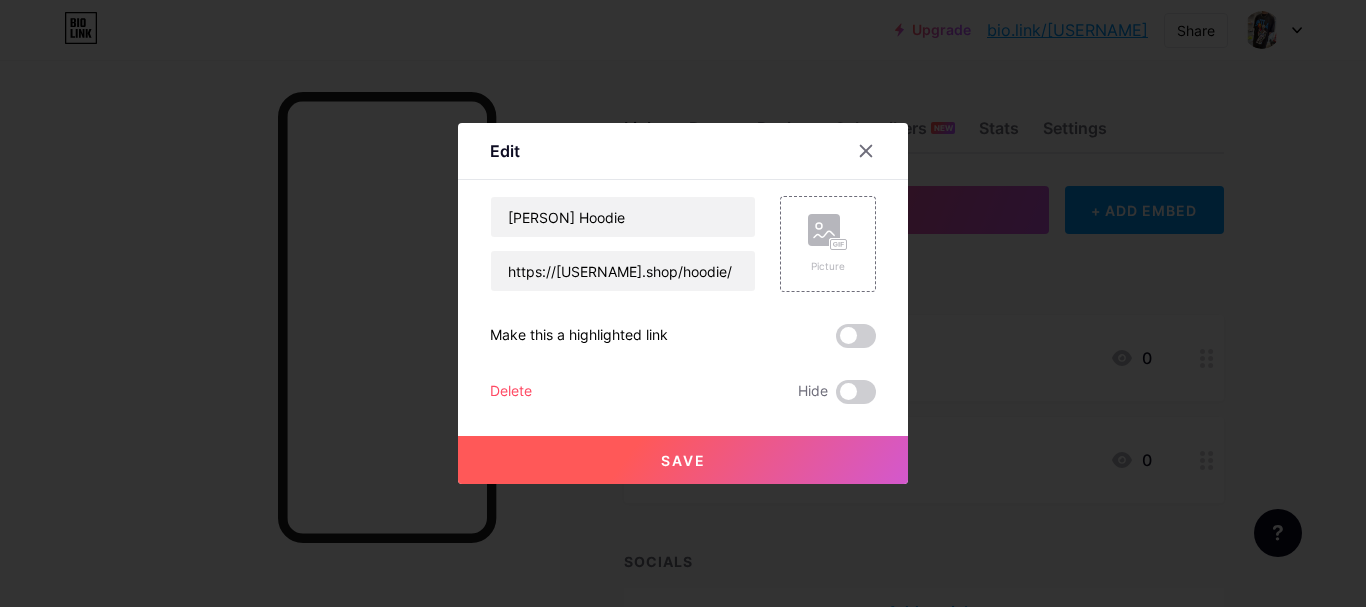 click at bounding box center (683, 303) 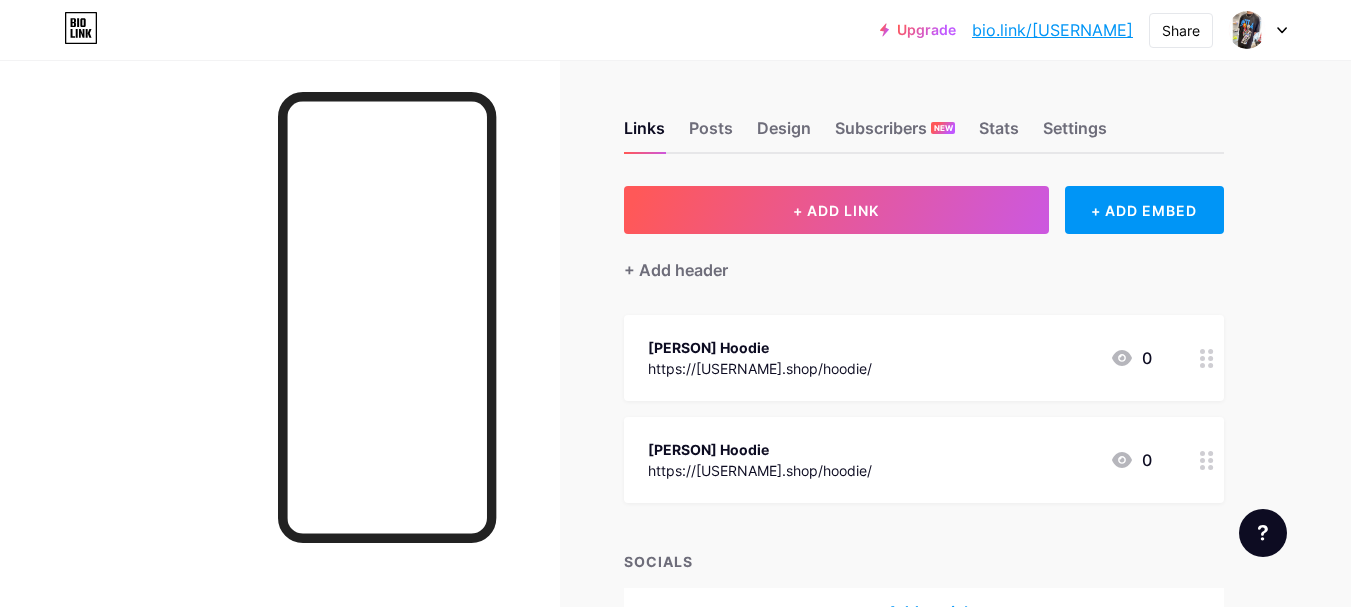click on "bio.link/warrenlobq" at bounding box center [1052, 30] 